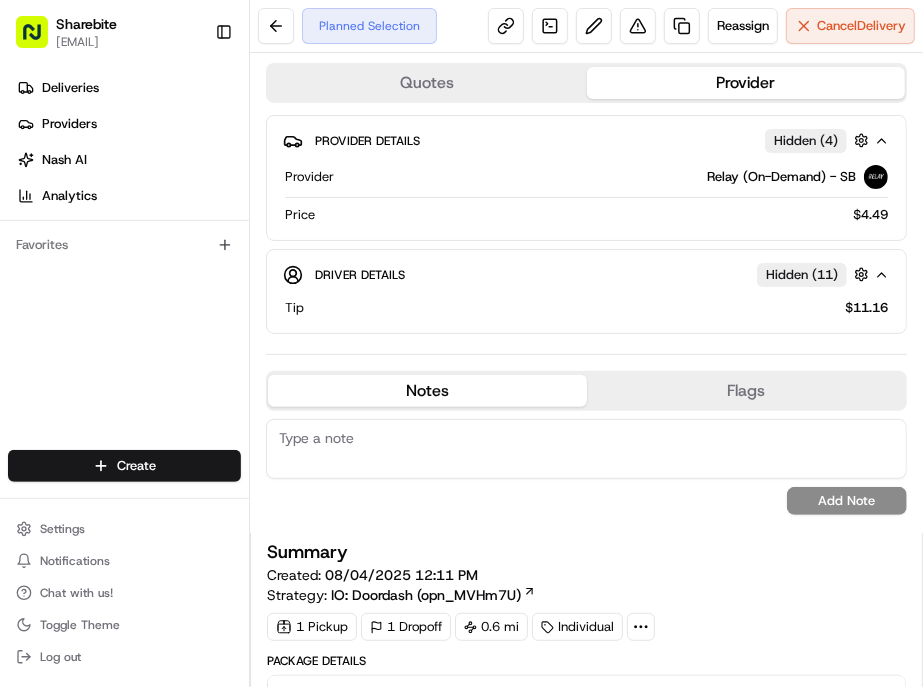 scroll, scrollTop: 0, scrollLeft: 0, axis: both 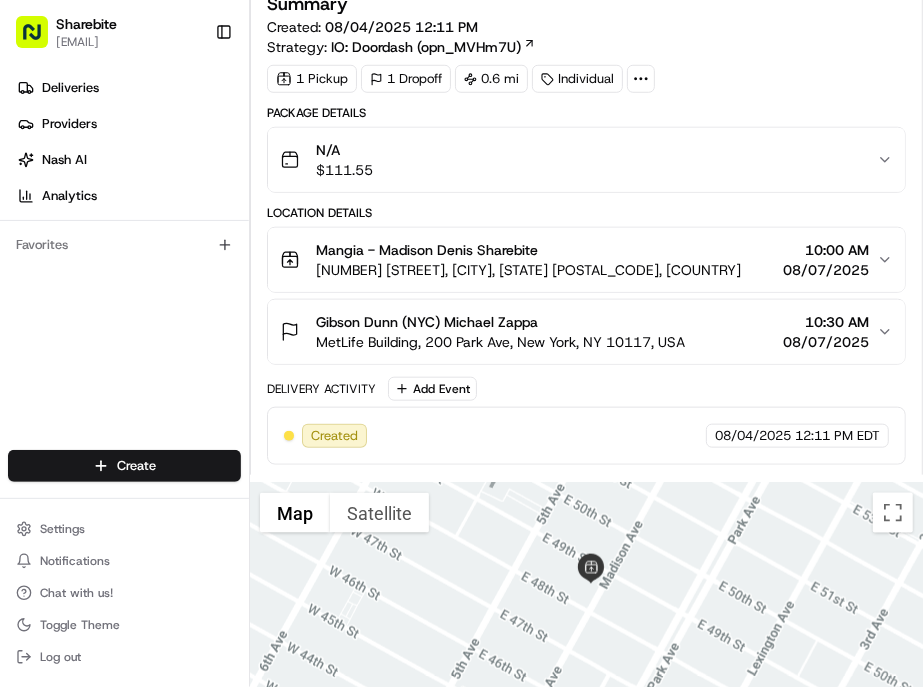 click at bounding box center (586, 693) 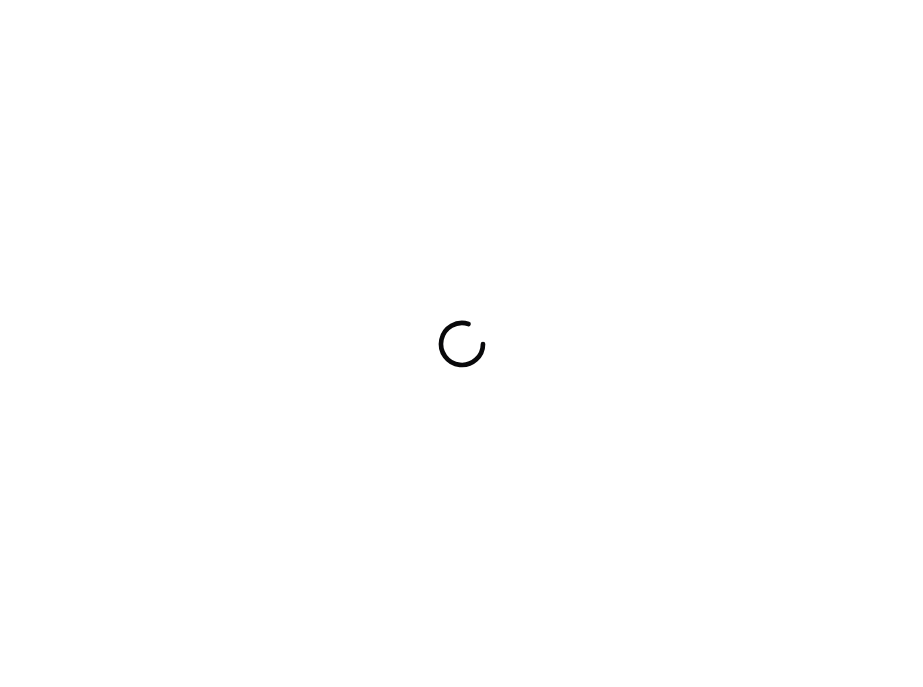 scroll, scrollTop: 0, scrollLeft: 0, axis: both 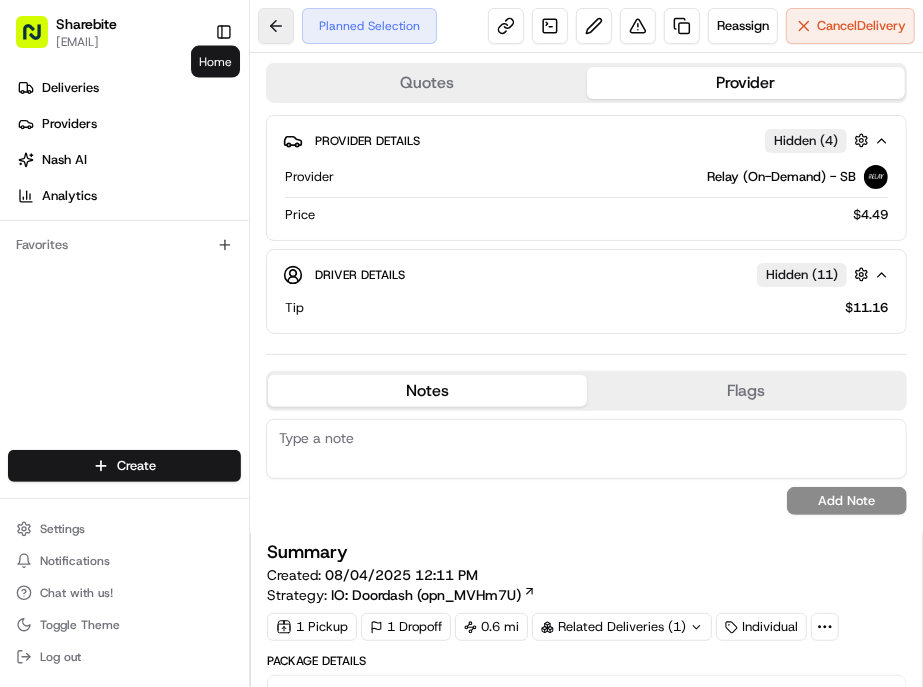 click at bounding box center (276, 26) 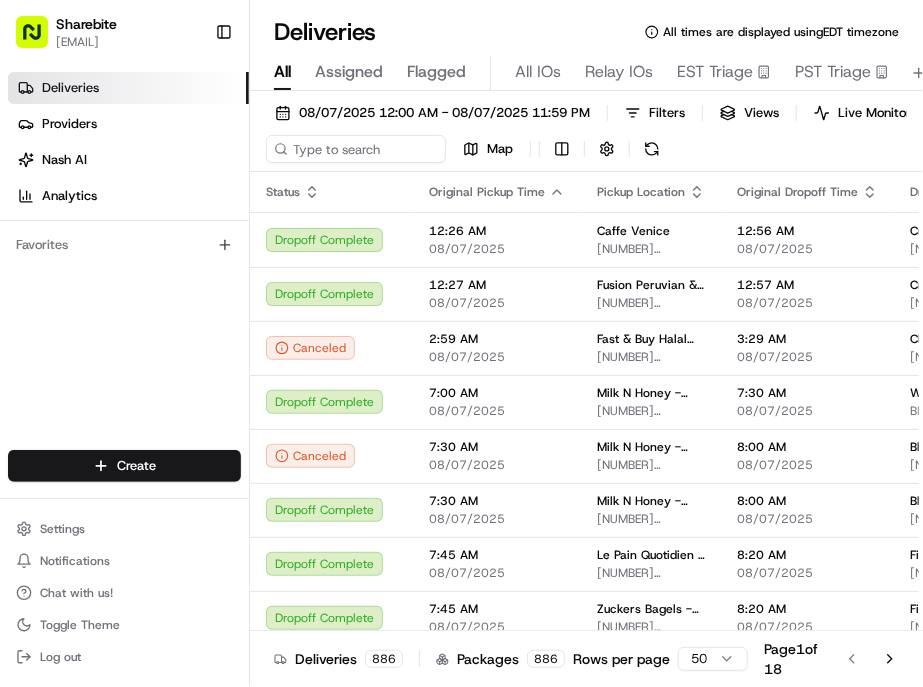 click on "08/07/2025 12:00 AM - 08/07/2025 11:59 PM Filters Views Live Monitoring Map" at bounding box center (586, 135) 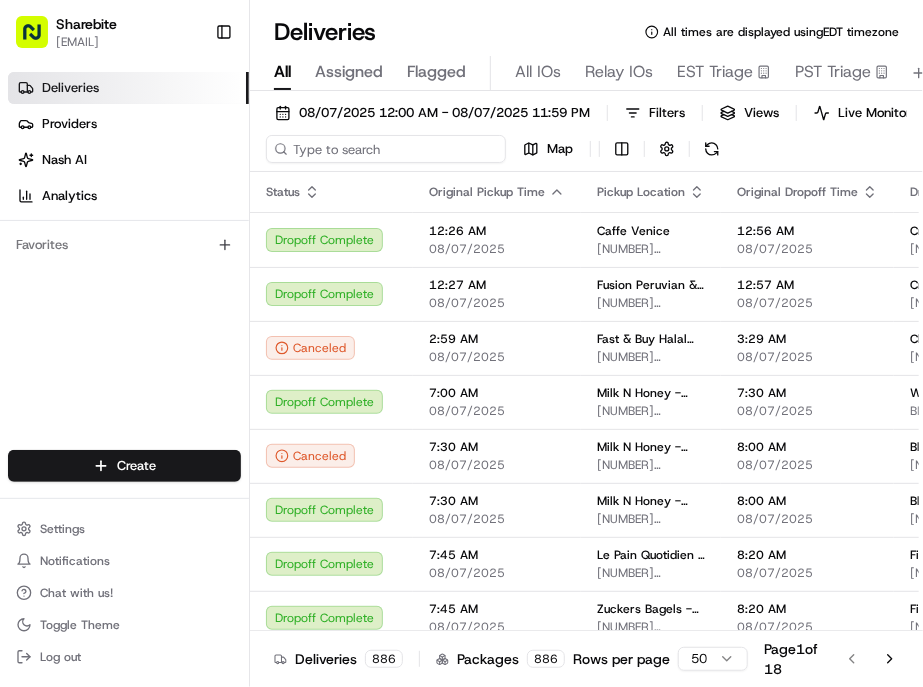 click at bounding box center [386, 149] 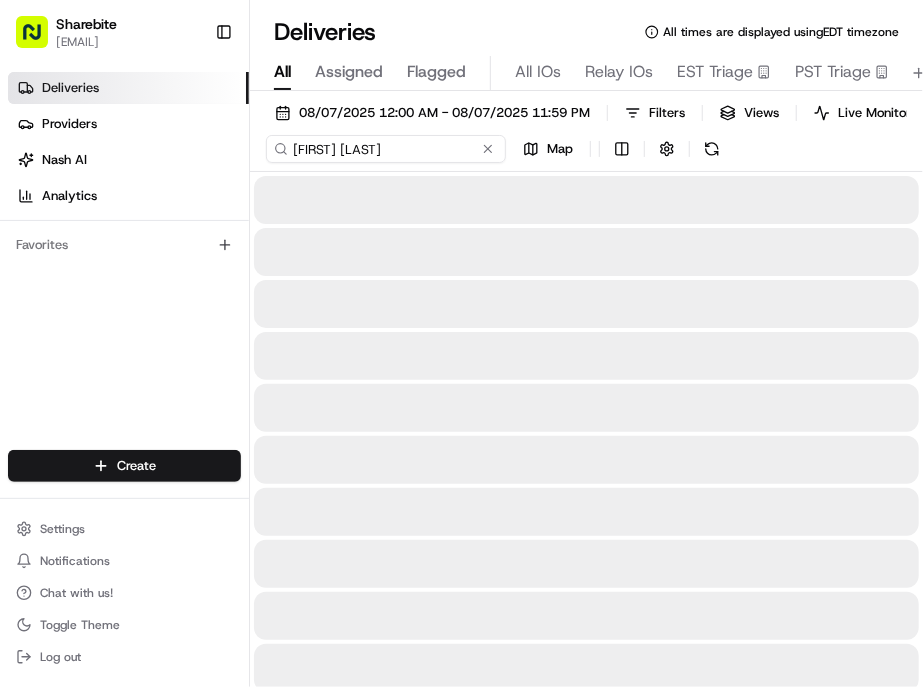 type on "Michael Zappa" 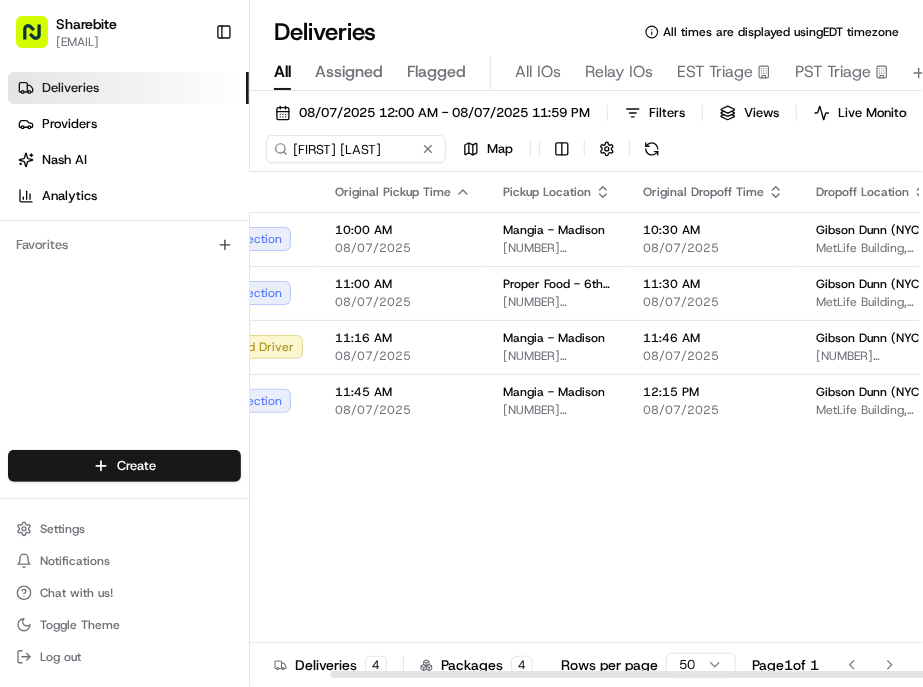 scroll, scrollTop: 0, scrollLeft: 141, axis: horizontal 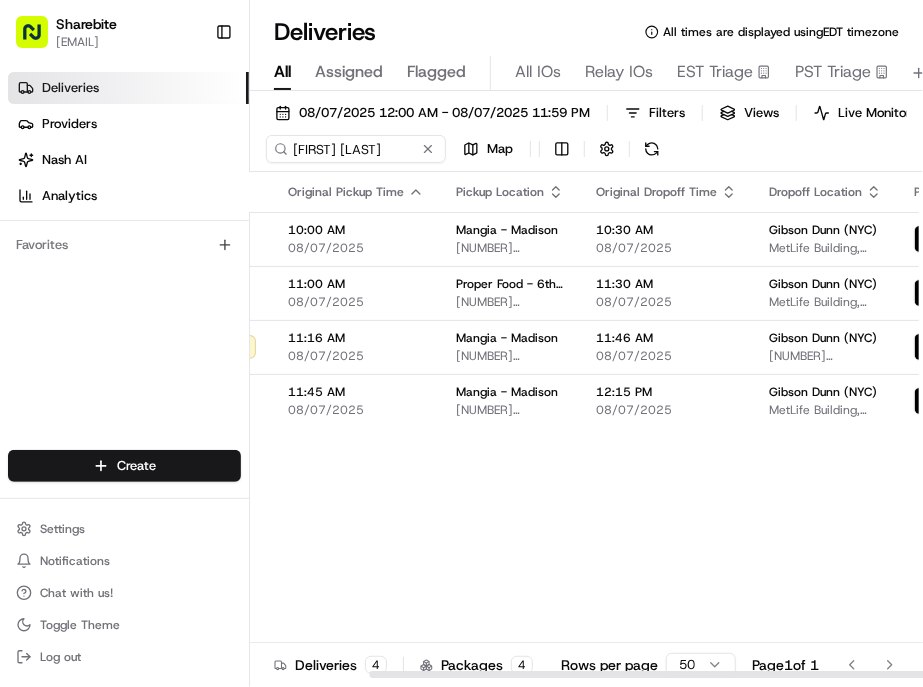 drag, startPoint x: 533, startPoint y: 643, endPoint x: 837, endPoint y: 656, distance: 304.27783 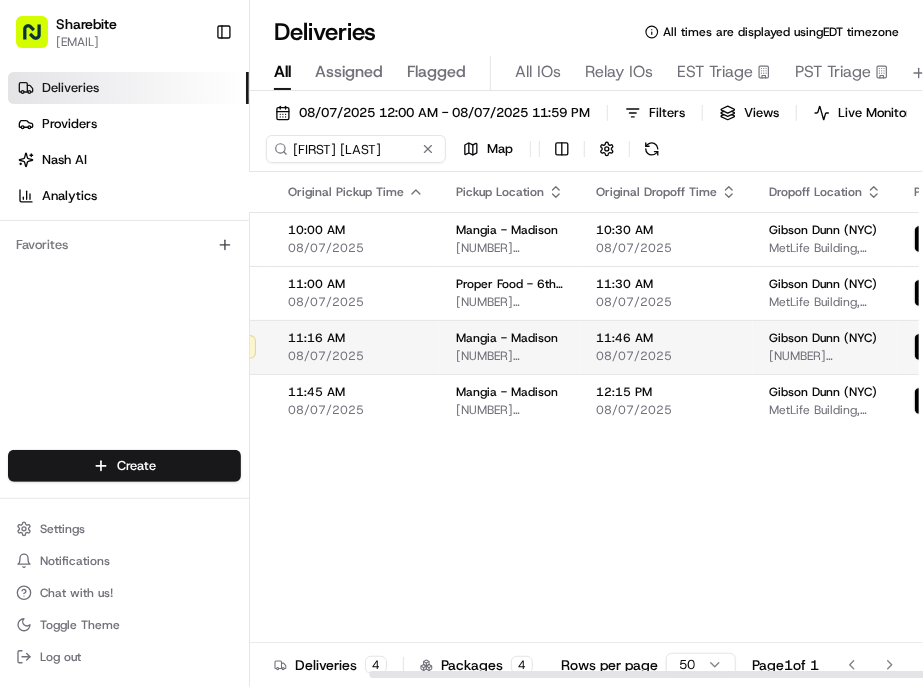 click at bounding box center (1150, 347) 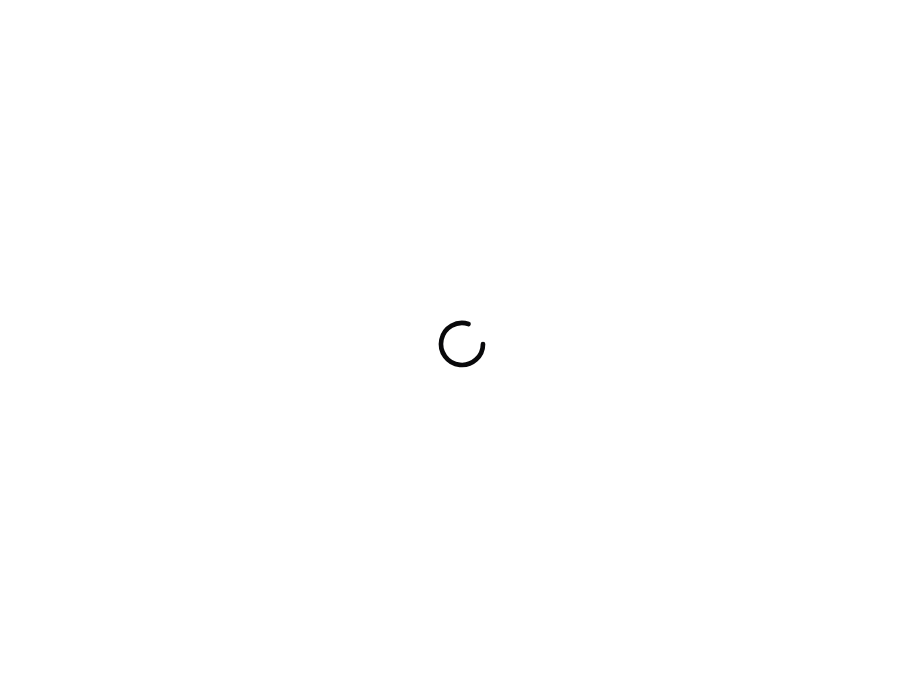 scroll, scrollTop: 0, scrollLeft: 0, axis: both 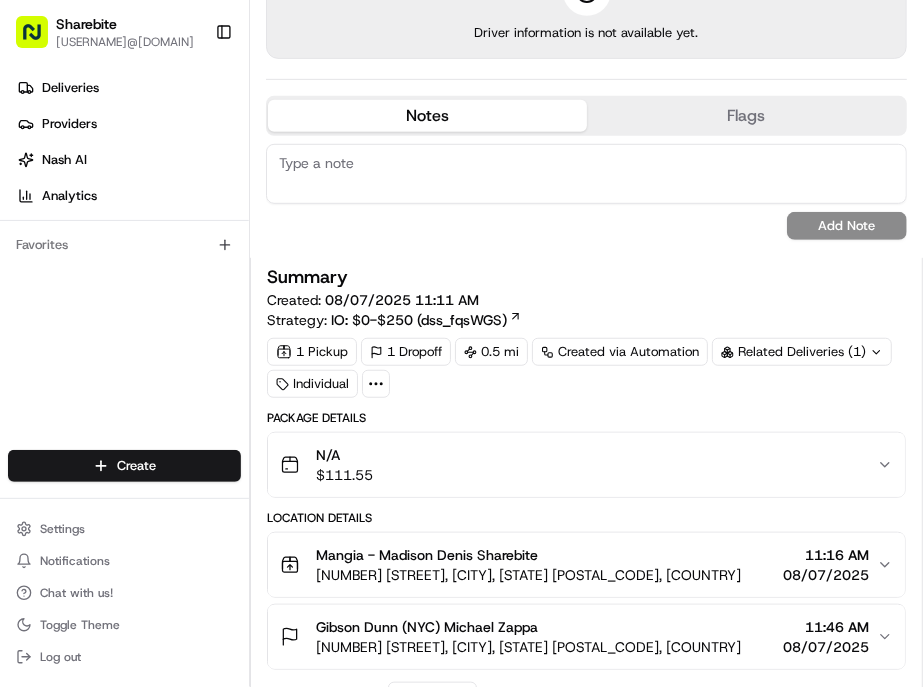 click on "Summary Created:   08/07/2025 11:11 AM Strategy:   IO: $0-$250 (dss_fqsWGS)" at bounding box center (586, 299) 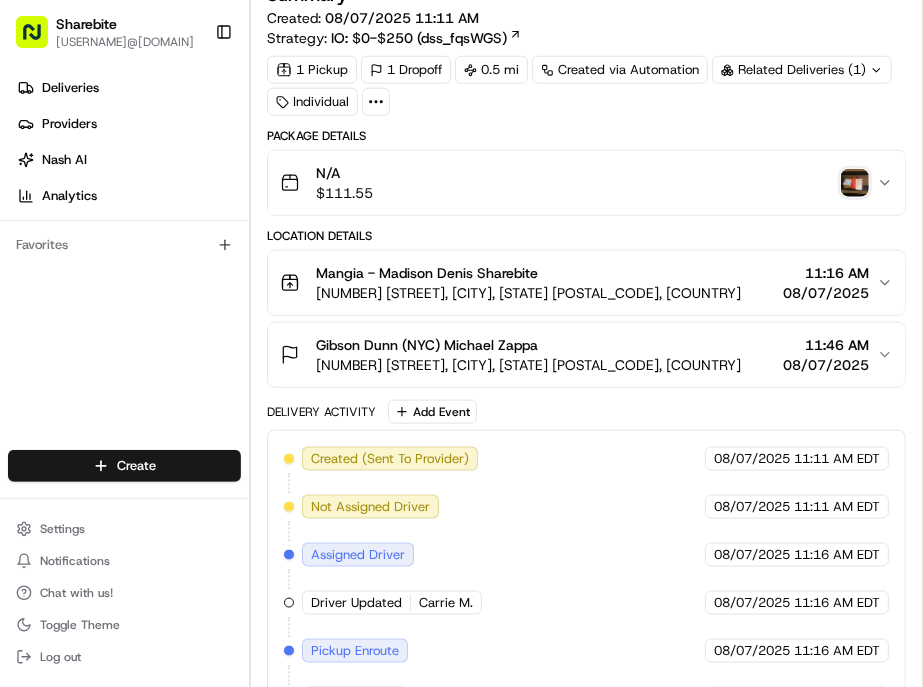 scroll, scrollTop: 444, scrollLeft: 0, axis: vertical 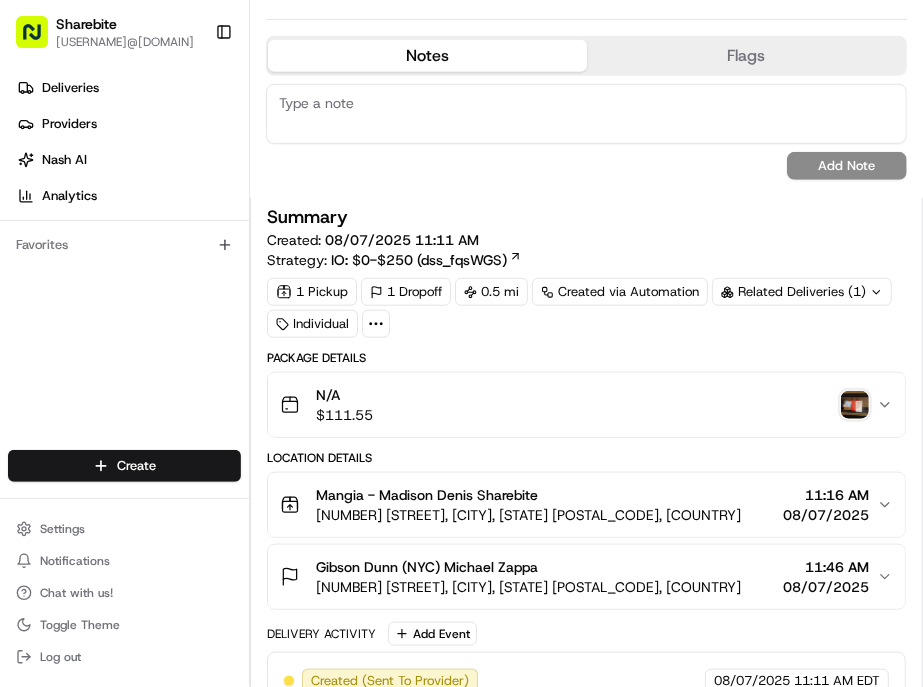 click at bounding box center (855, 405) 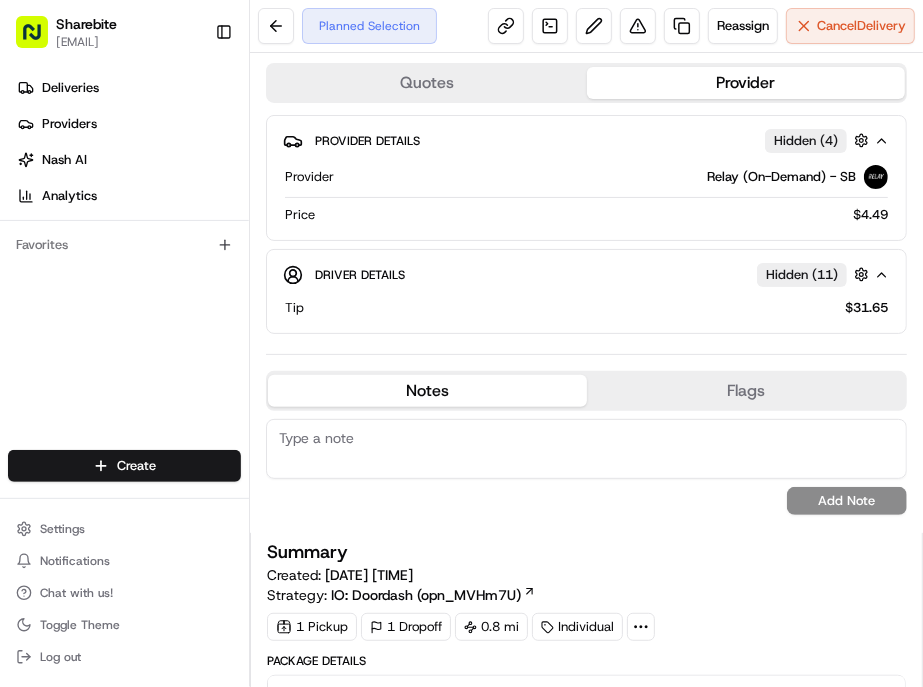 scroll, scrollTop: 0, scrollLeft: 0, axis: both 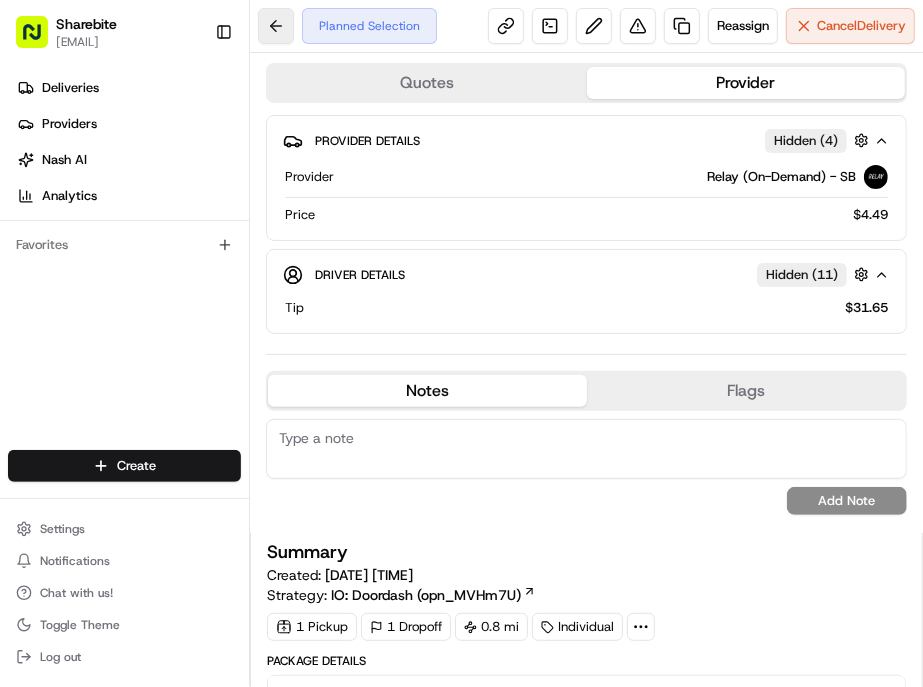 click at bounding box center (276, 26) 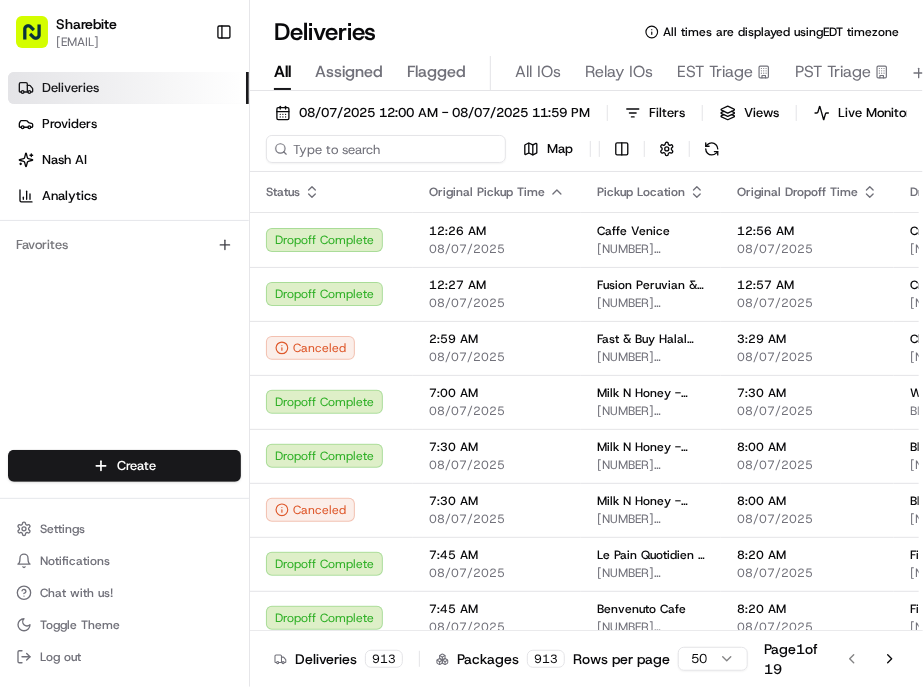 click at bounding box center (386, 149) 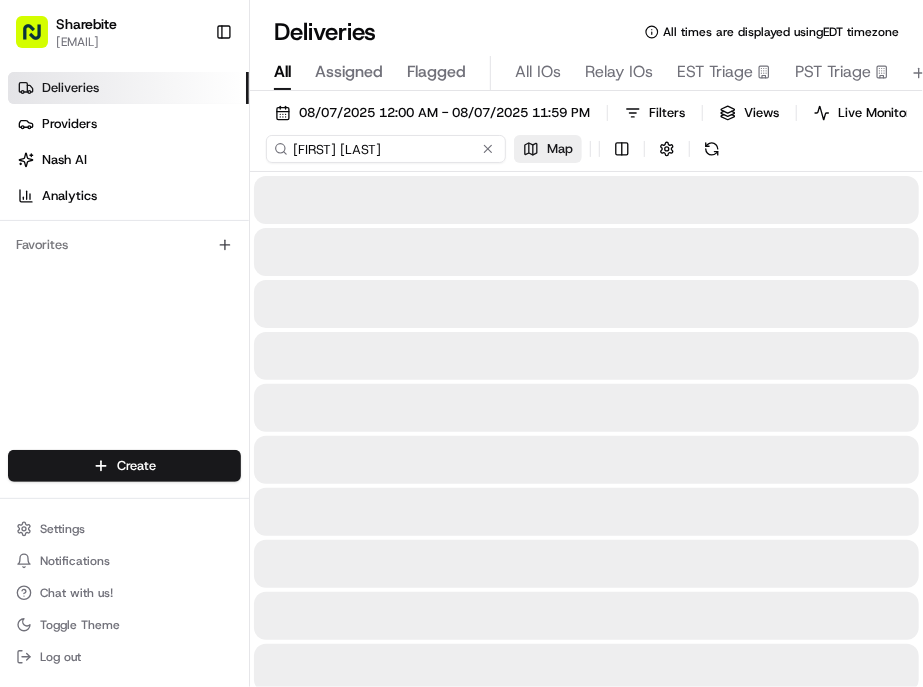 type on "Jasmine Ha" 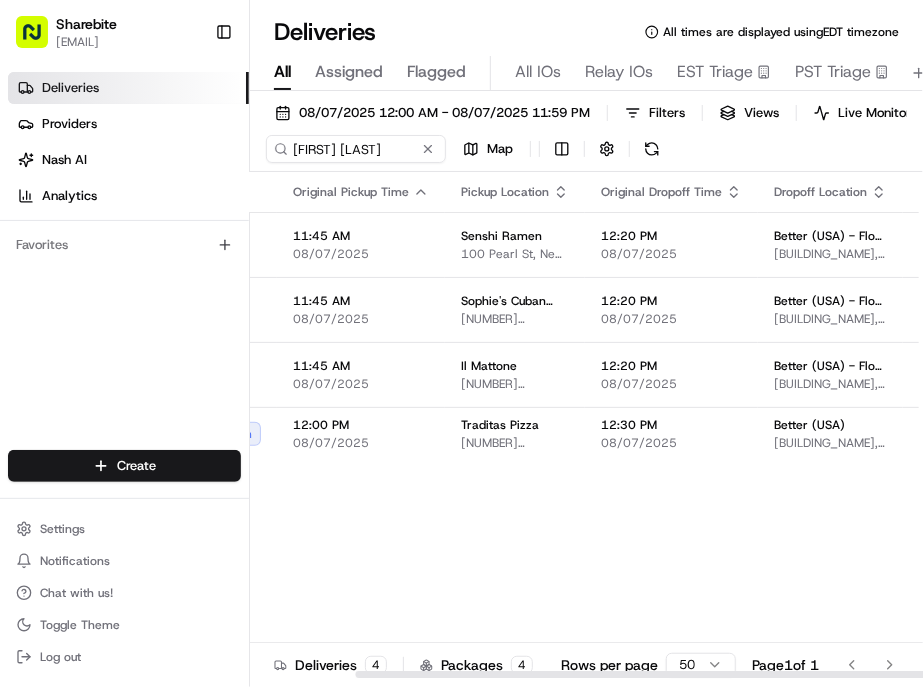 scroll, scrollTop: 0, scrollLeft: 0, axis: both 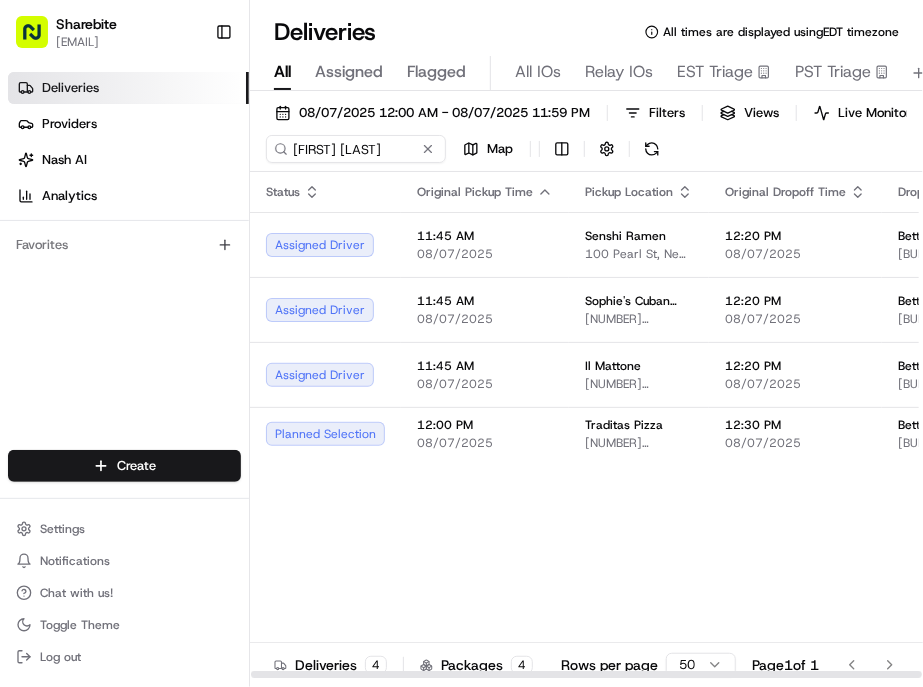 drag, startPoint x: 490, startPoint y: 640, endPoint x: 391, endPoint y: 630, distance: 99.50377 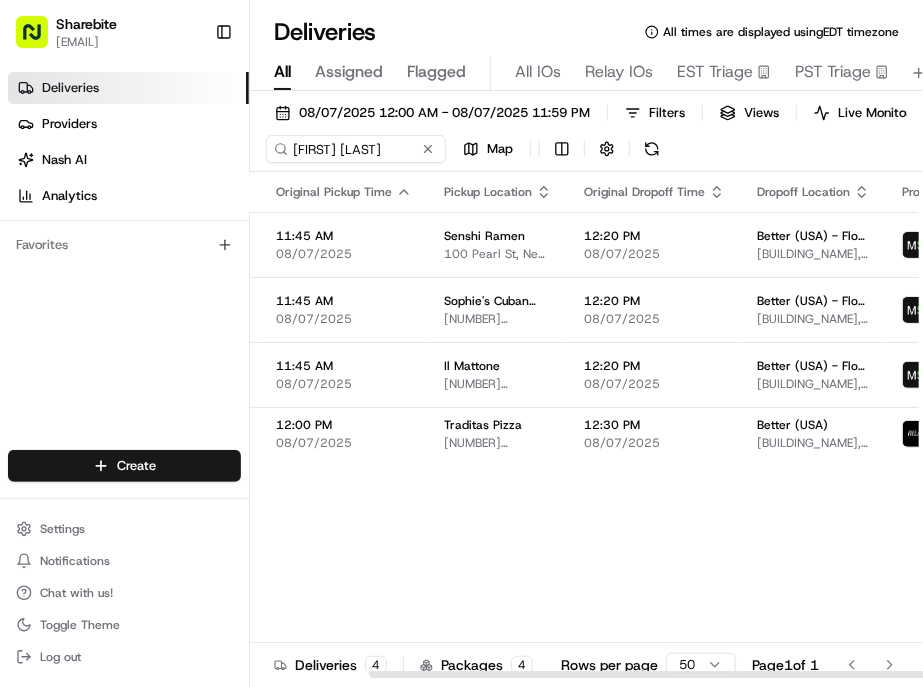 scroll, scrollTop: 0, scrollLeft: 0, axis: both 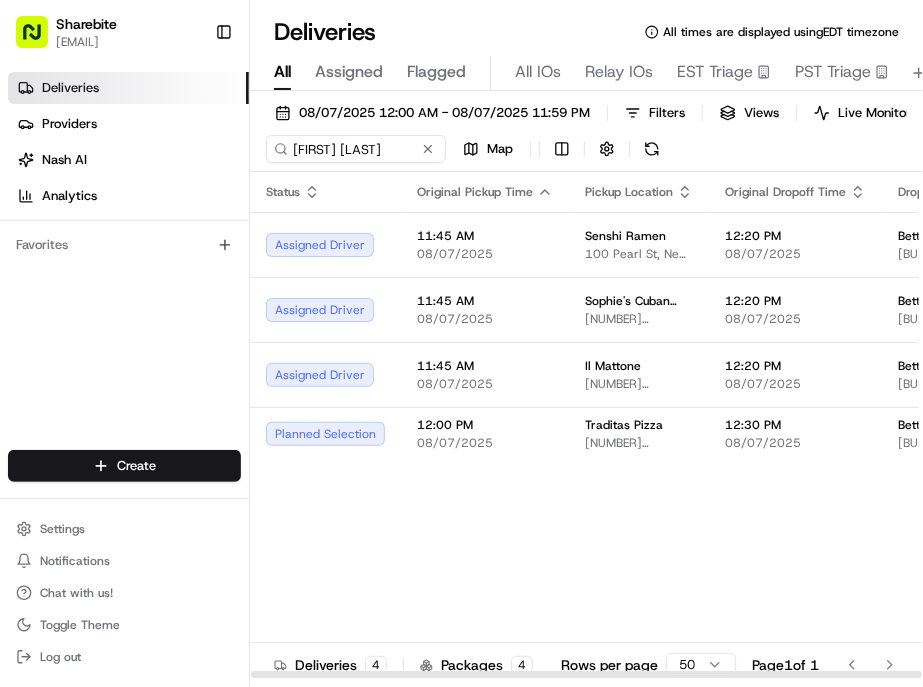 drag, startPoint x: 513, startPoint y: 640, endPoint x: 428, endPoint y: 644, distance: 85.09406 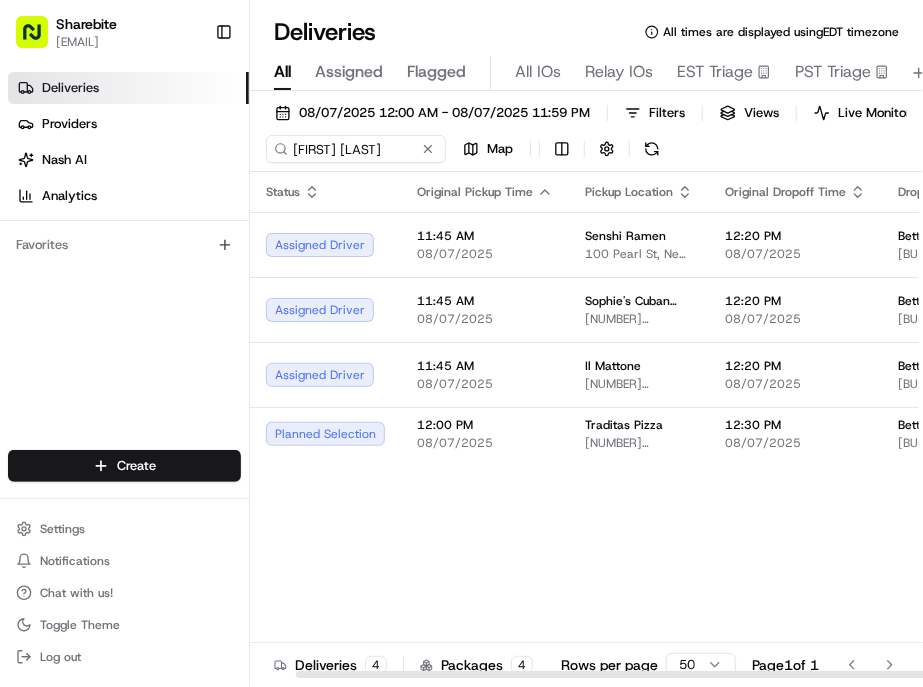 scroll, scrollTop: 0, scrollLeft: 141, axis: horizontal 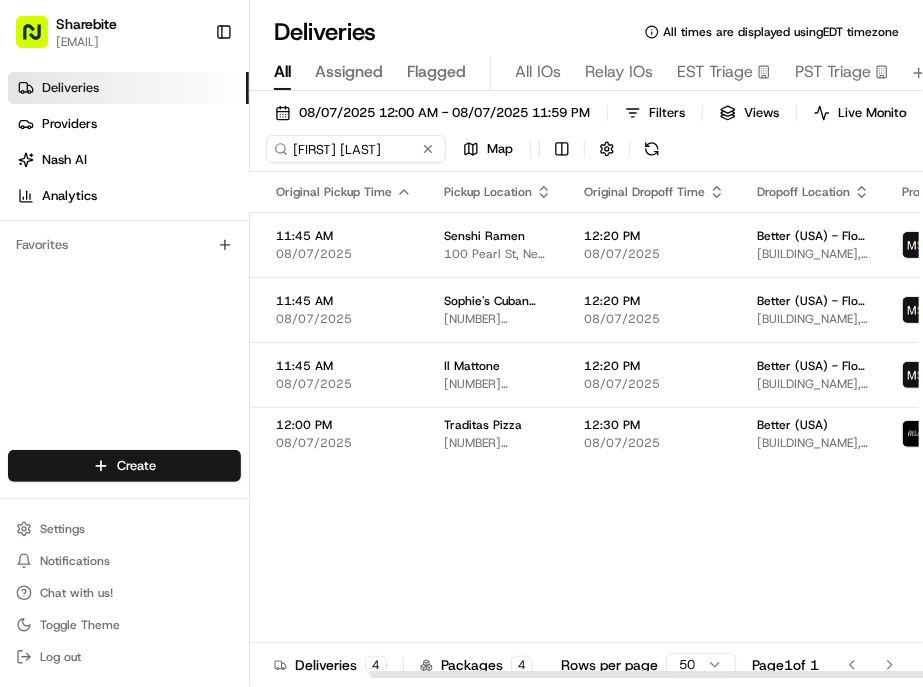 drag, startPoint x: 568, startPoint y: 644, endPoint x: 861, endPoint y: 438, distance: 358.16895 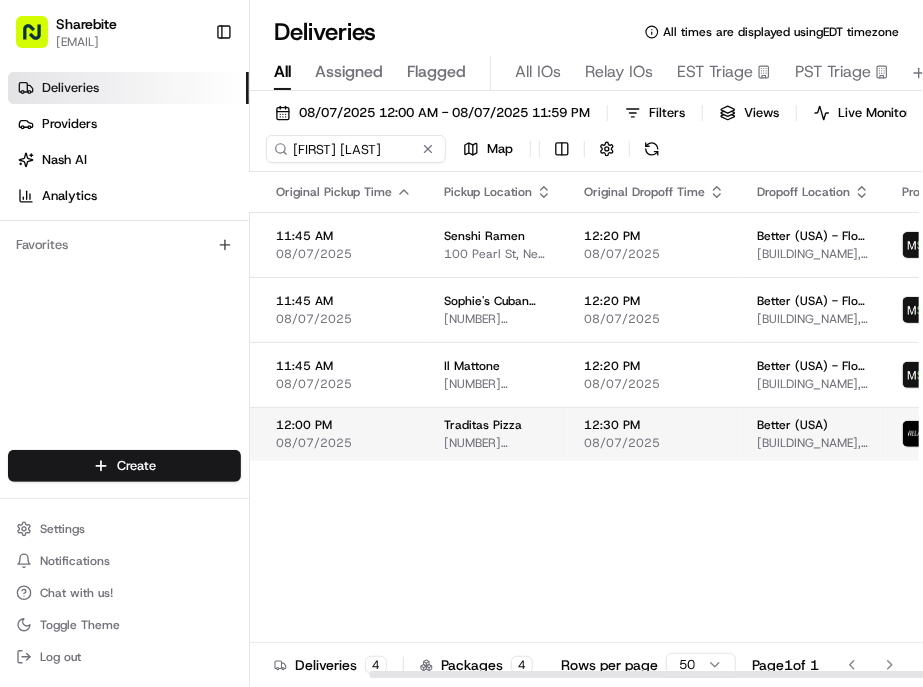 click at bounding box center (1138, 434) 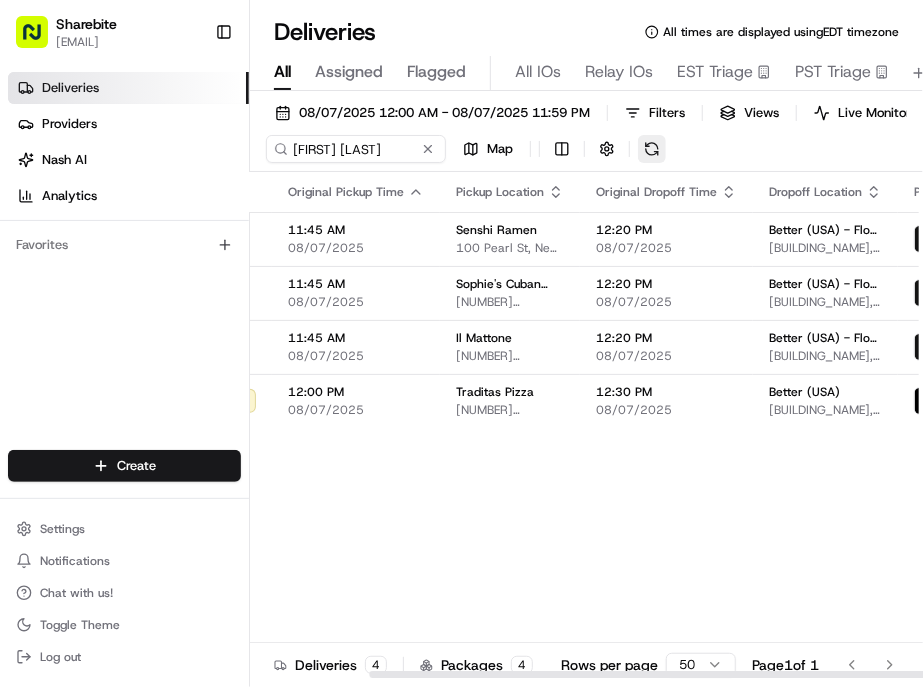 click at bounding box center [652, 149] 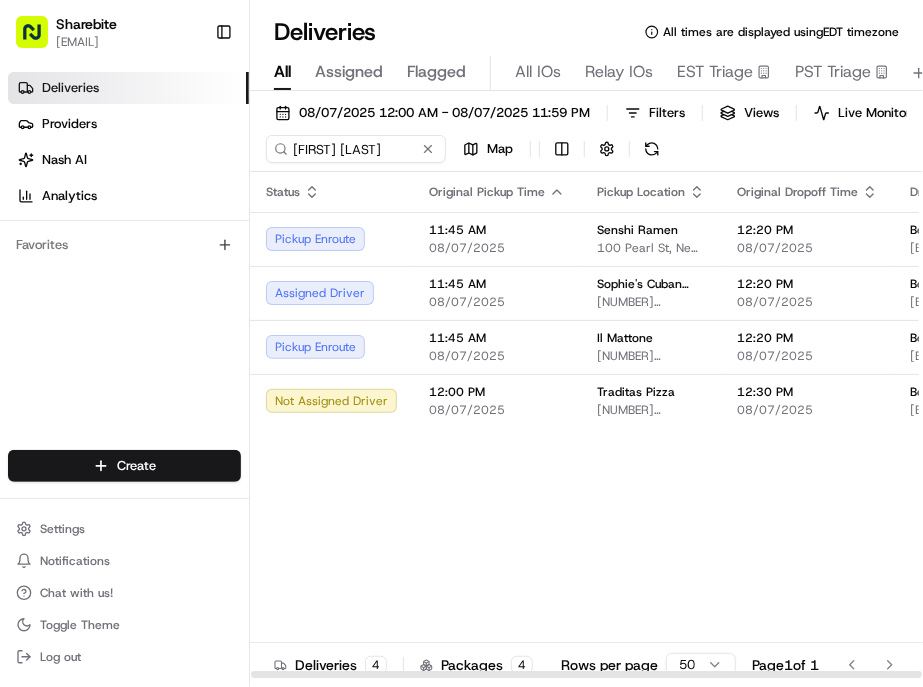scroll, scrollTop: 0, scrollLeft: 141, axis: horizontal 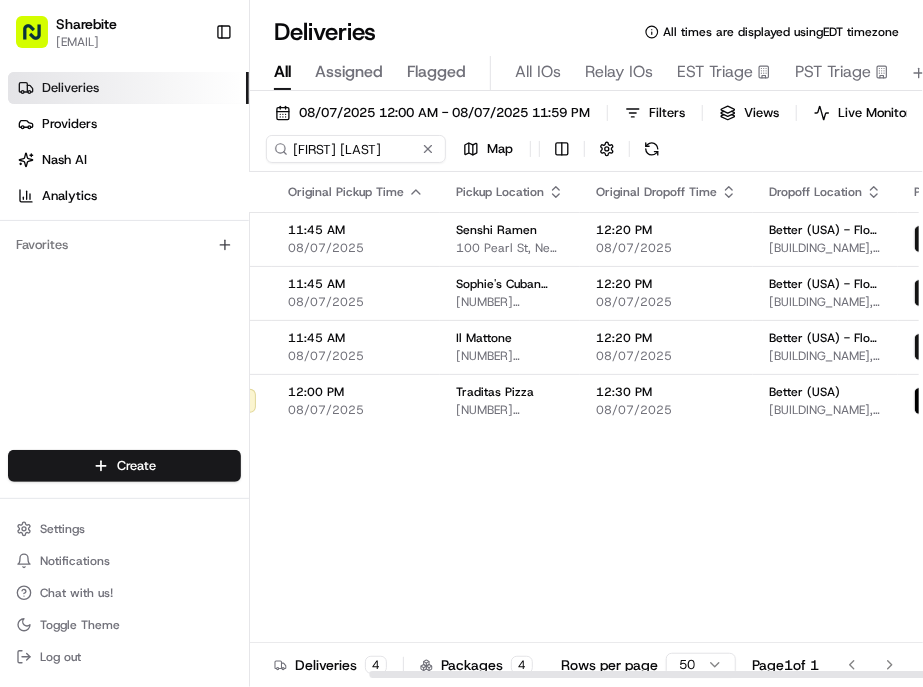 drag, startPoint x: 393, startPoint y: 640, endPoint x: 750, endPoint y: 640, distance: 357 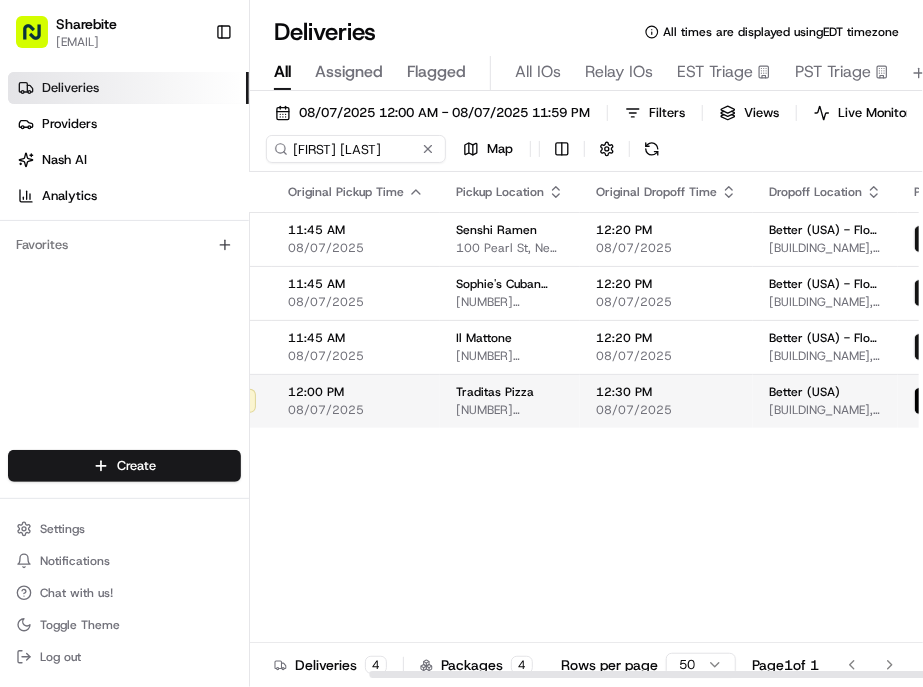 click at bounding box center [1177, 401] 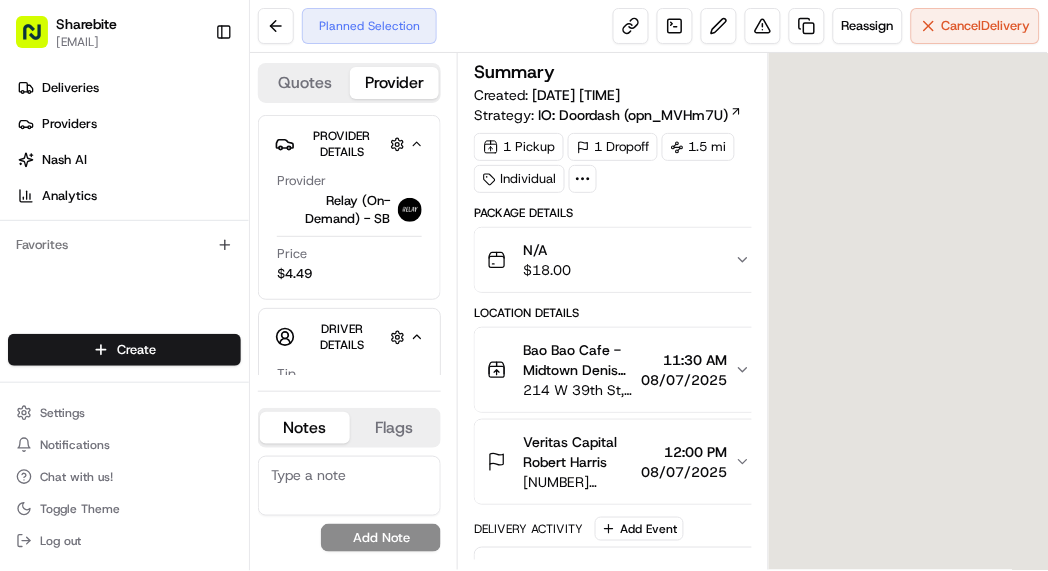 scroll, scrollTop: 0, scrollLeft: 0, axis: both 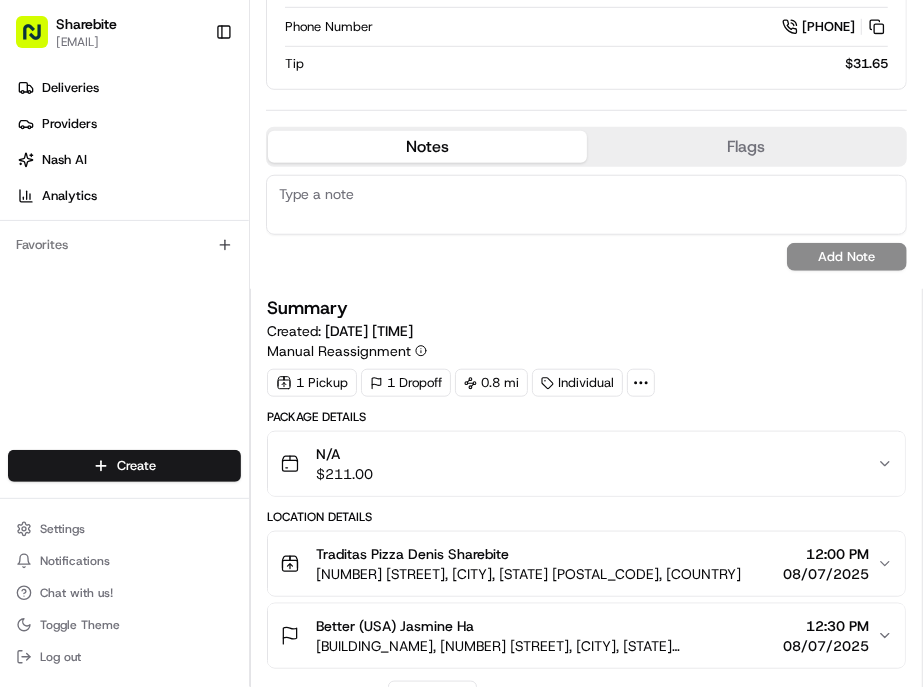 click on "Traditas Pizza Denis Sharebite 83 Maiden Ln, New York, NY 10038, USA 12:00 PM 08/07/2025" at bounding box center (578, 564) 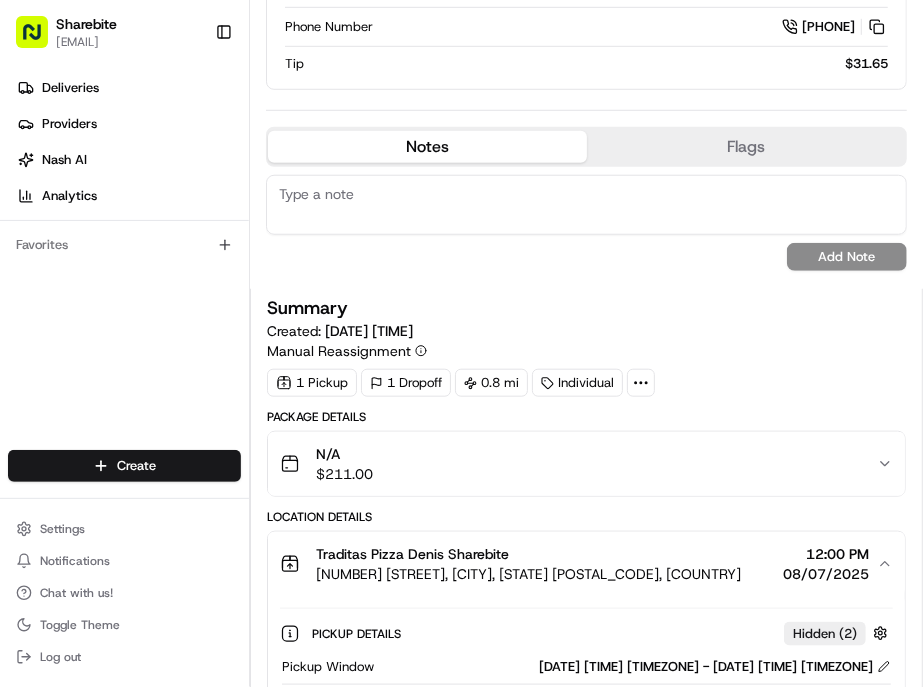 click on "Traditas Pizza Denis Sharebite 83 Maiden Ln, New York, NY 10038, USA 12:00 PM 08/07/2025" at bounding box center (578, 564) 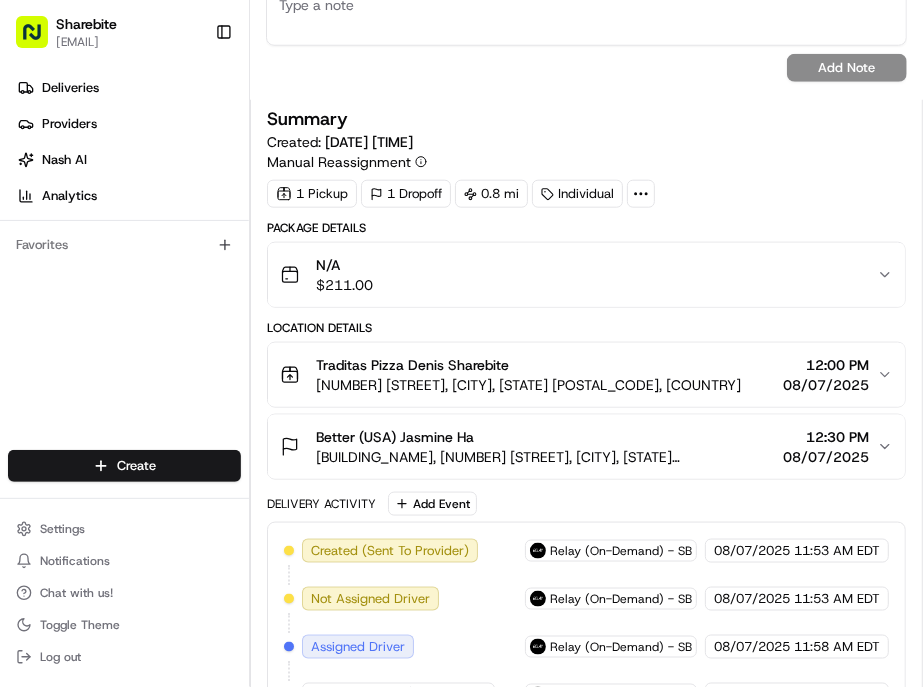scroll, scrollTop: 668, scrollLeft: 0, axis: vertical 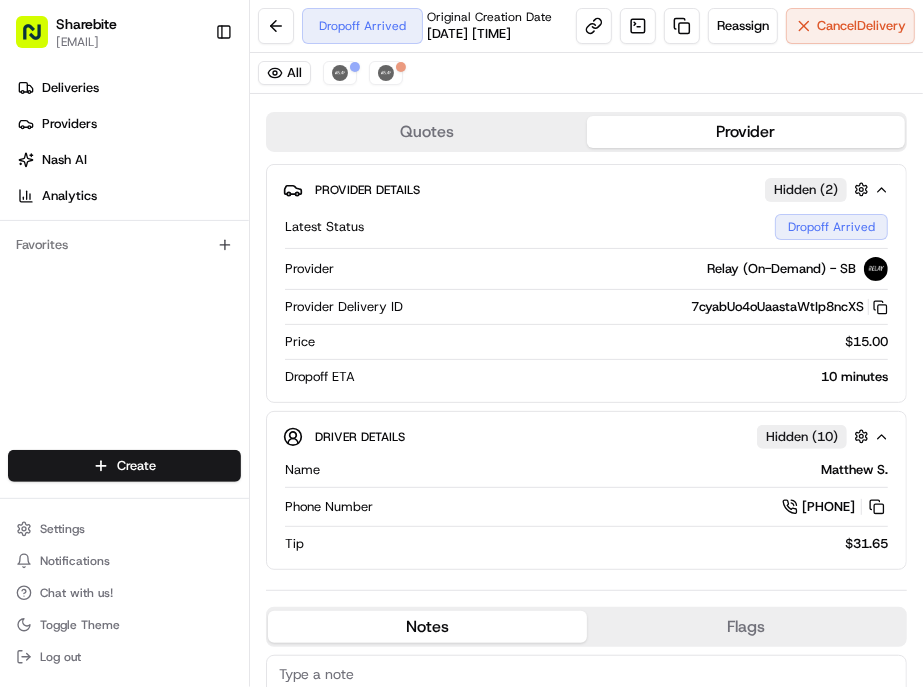 click on "Summary" at bounding box center (586, 790) 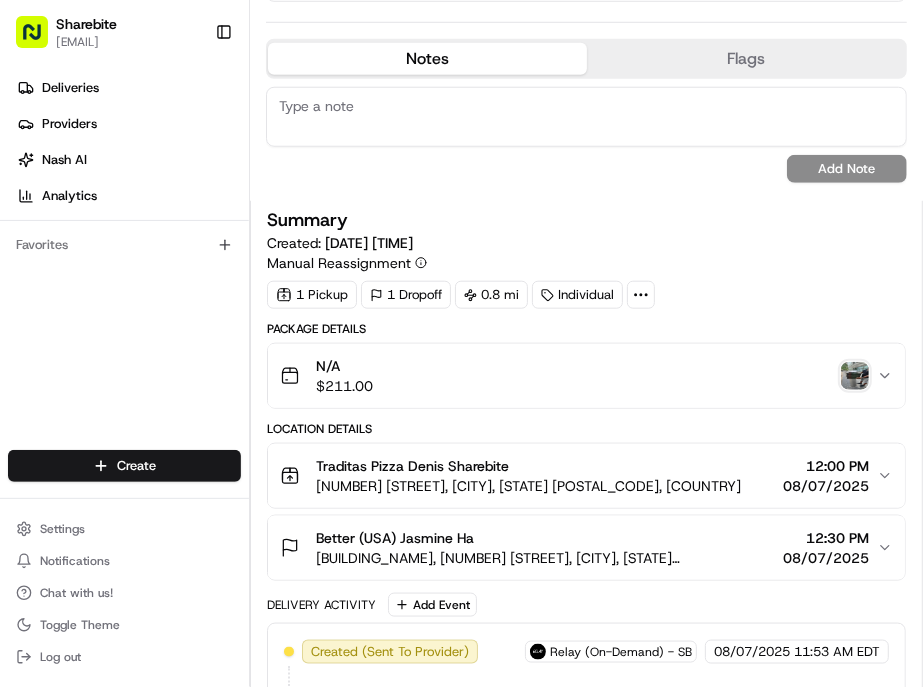 scroll, scrollTop: 555, scrollLeft: 0, axis: vertical 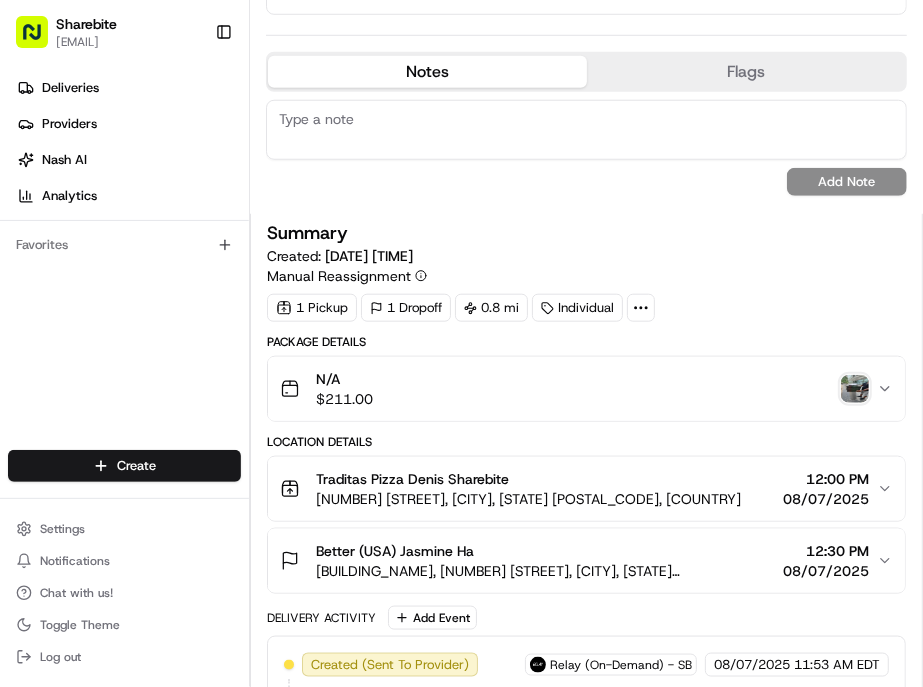 click at bounding box center (855, 389) 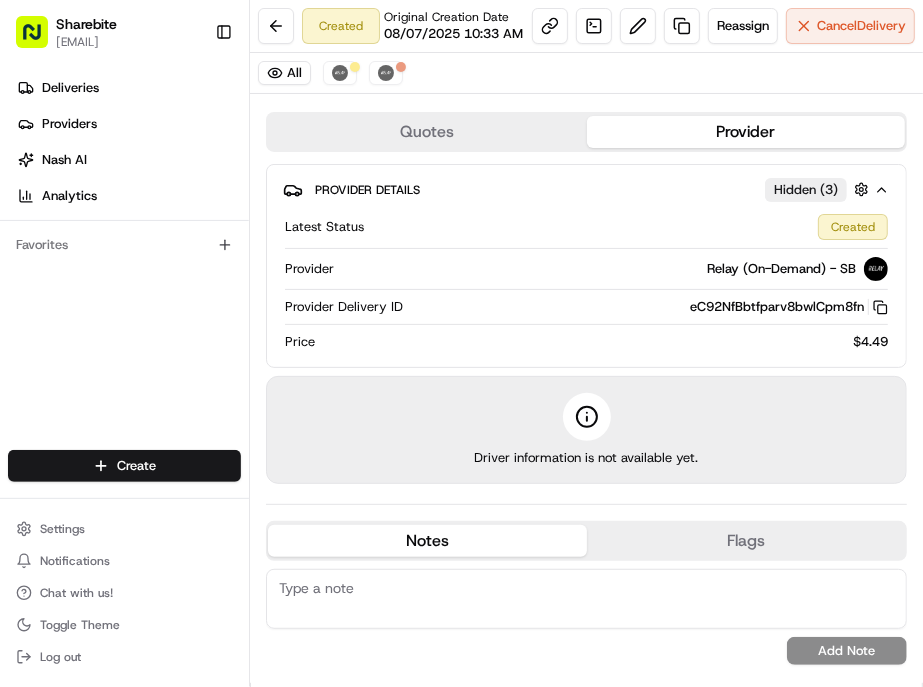 scroll, scrollTop: 0, scrollLeft: 0, axis: both 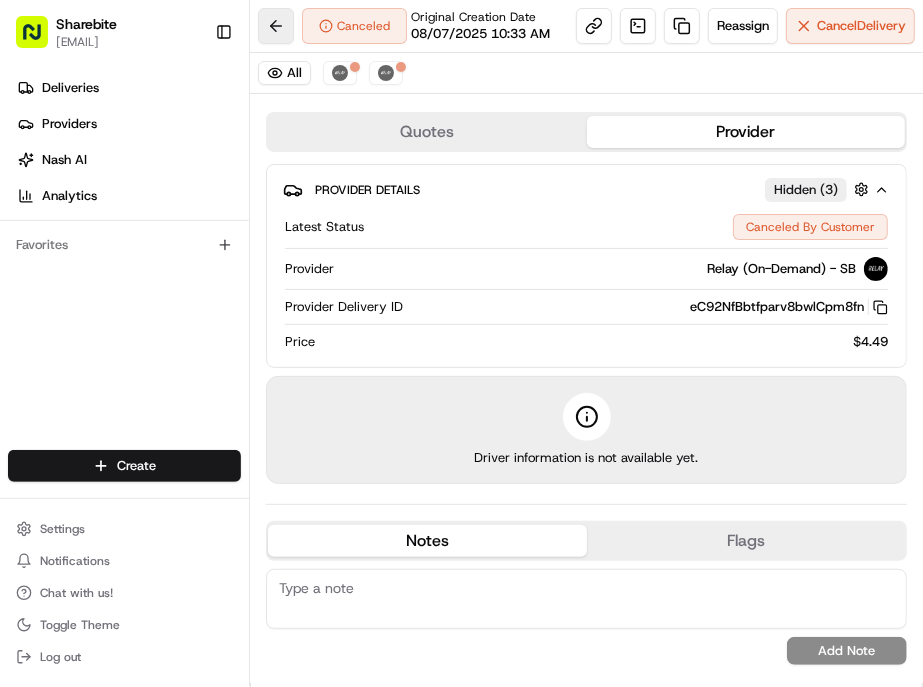 click at bounding box center (276, 26) 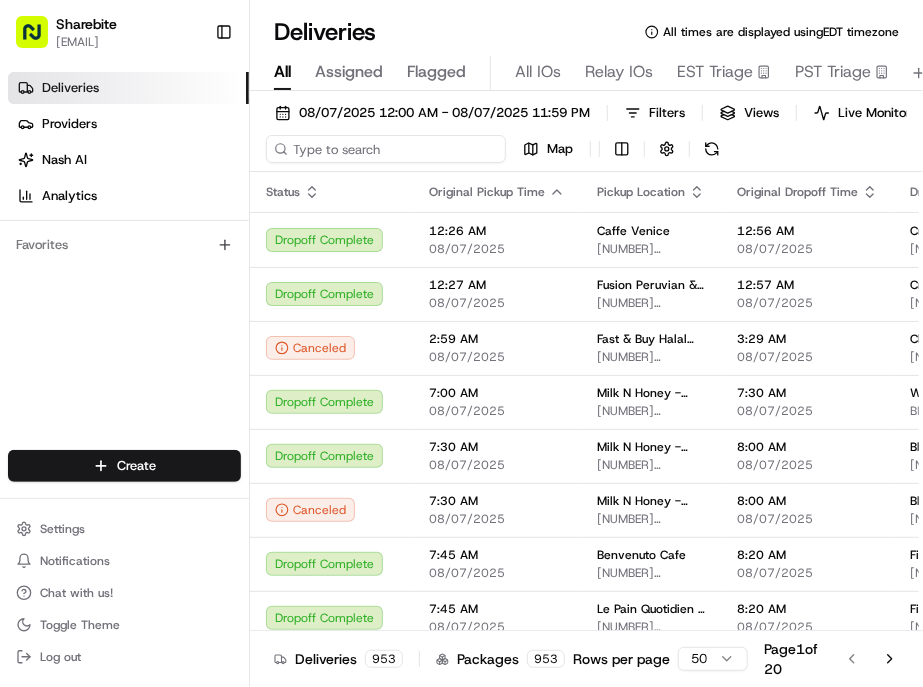 click at bounding box center [386, 149] 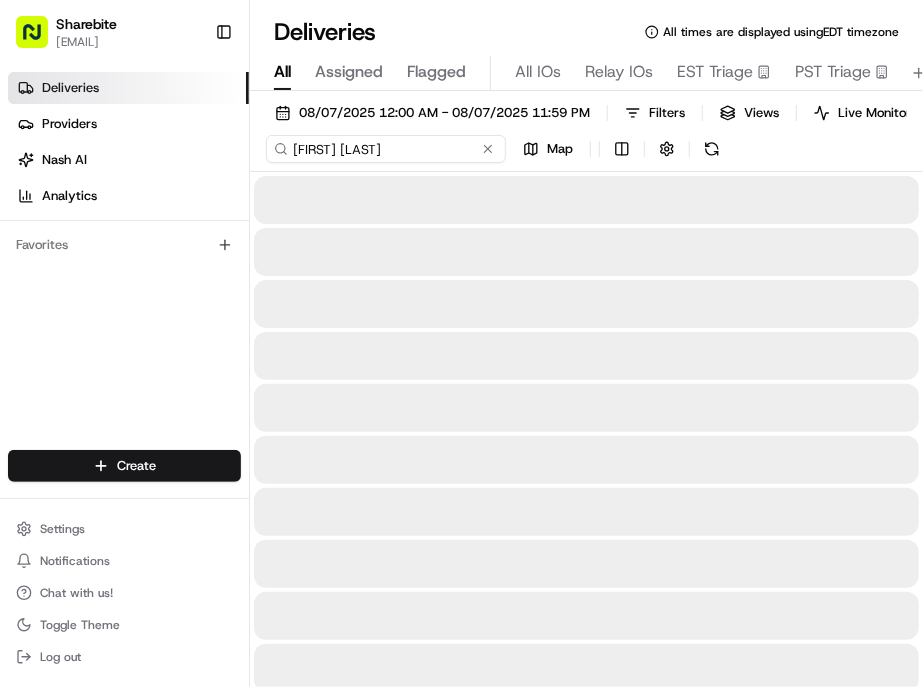 type on "Melinda Barton" 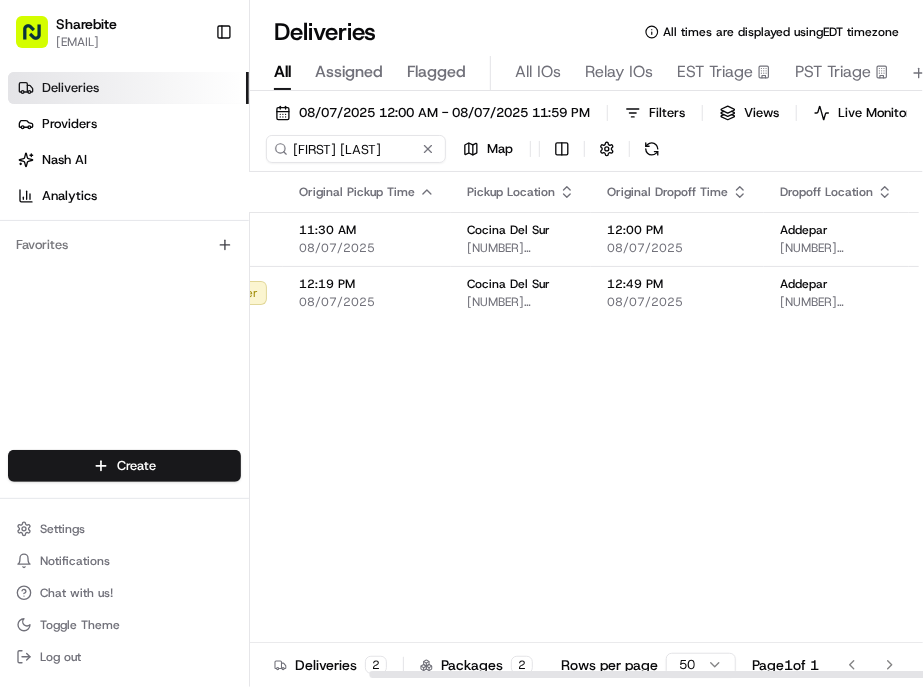 scroll, scrollTop: 0, scrollLeft: 141, axis: horizontal 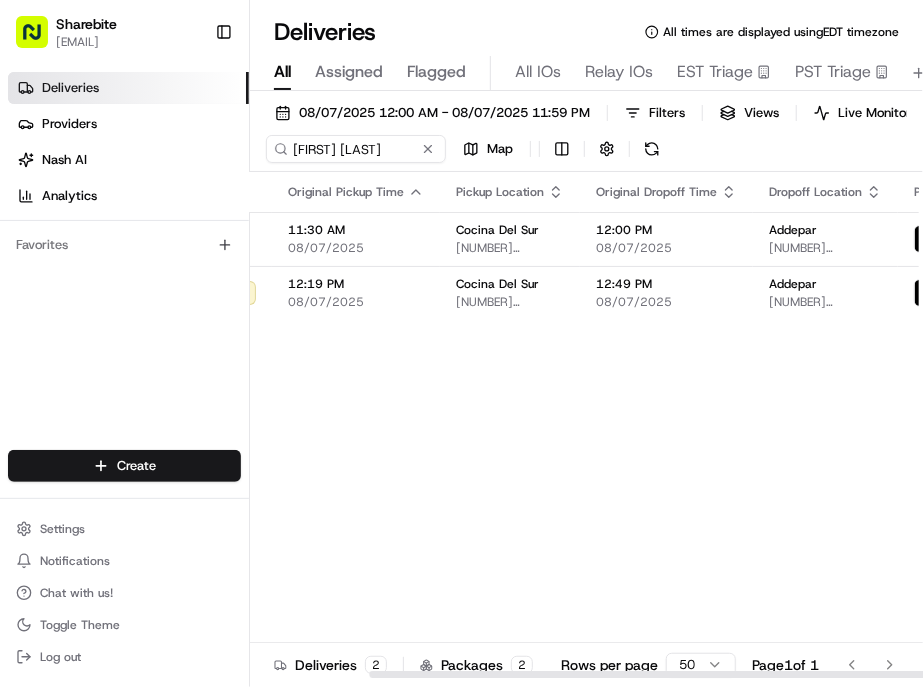 drag, startPoint x: 474, startPoint y: 645, endPoint x: 762, endPoint y: 638, distance: 288.08505 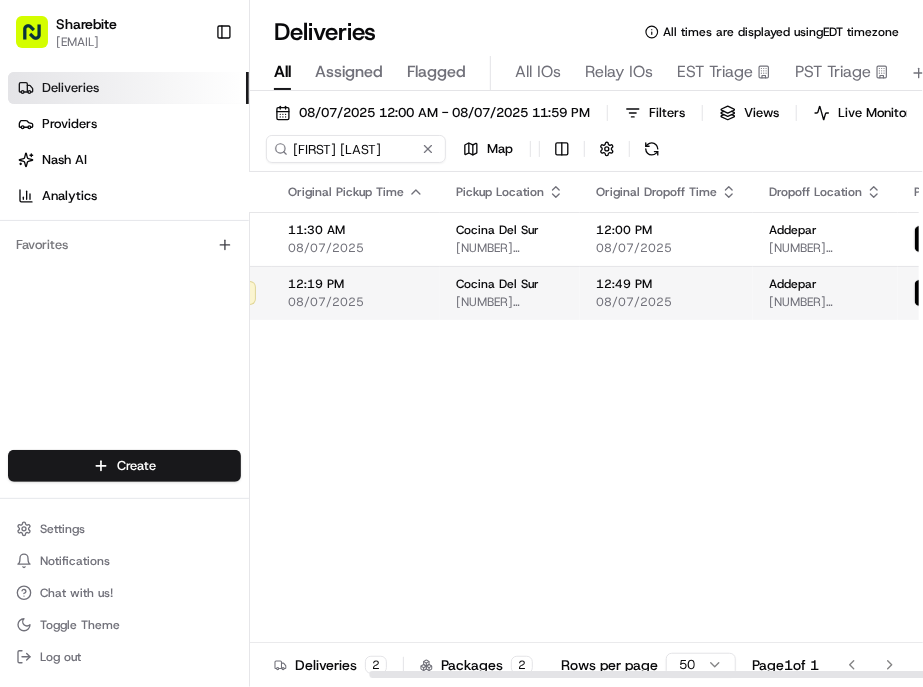 click at bounding box center (1177, 293) 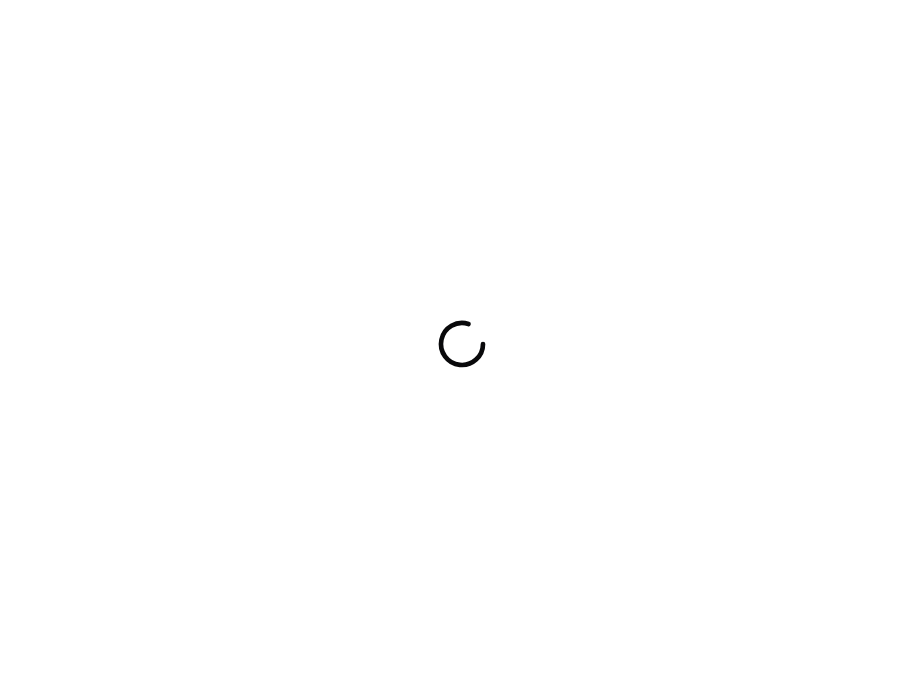 scroll, scrollTop: 0, scrollLeft: 0, axis: both 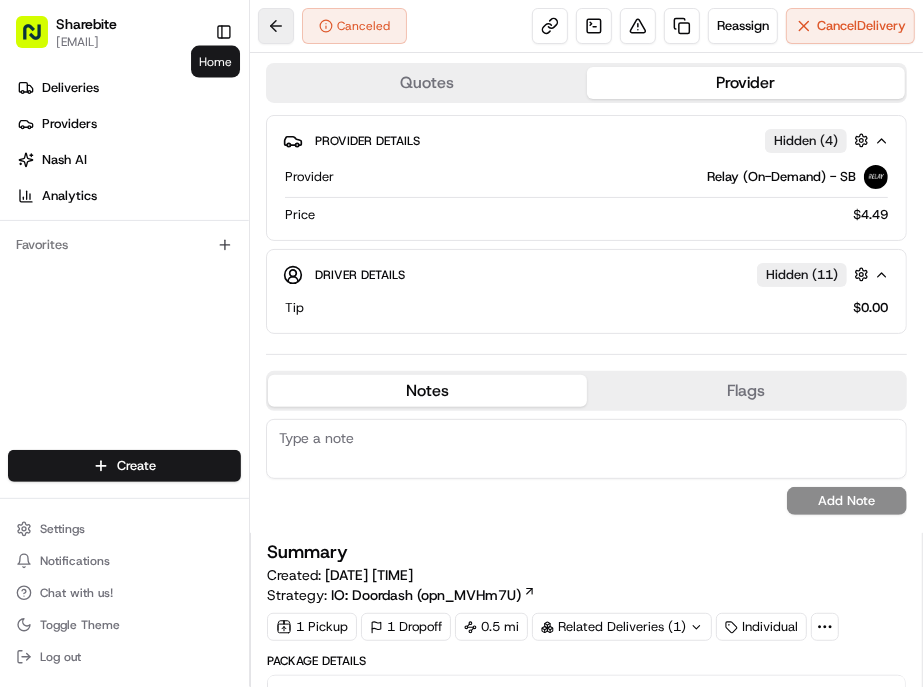 click at bounding box center (276, 26) 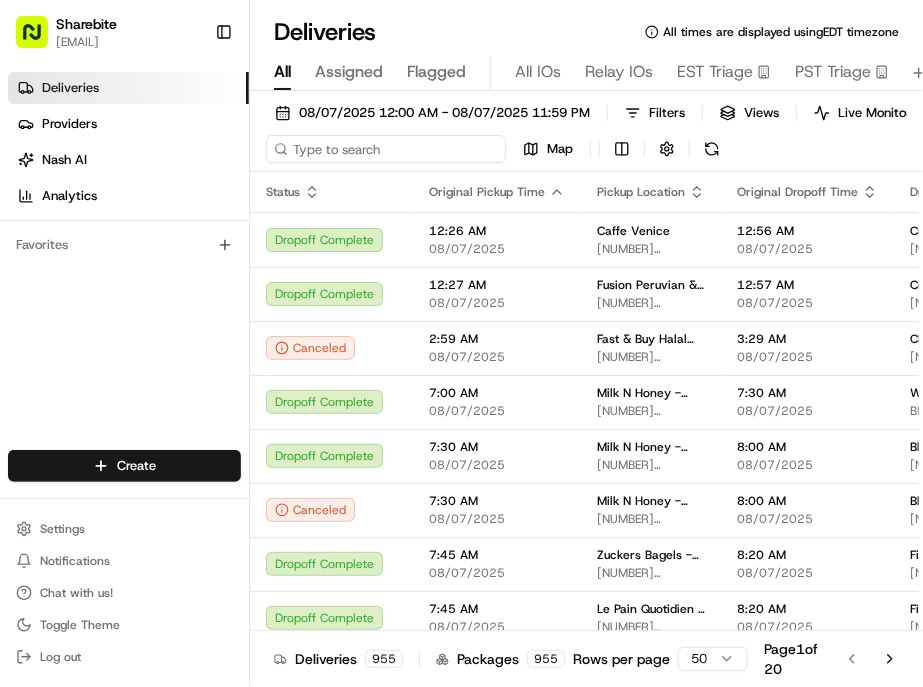 click at bounding box center (386, 149) 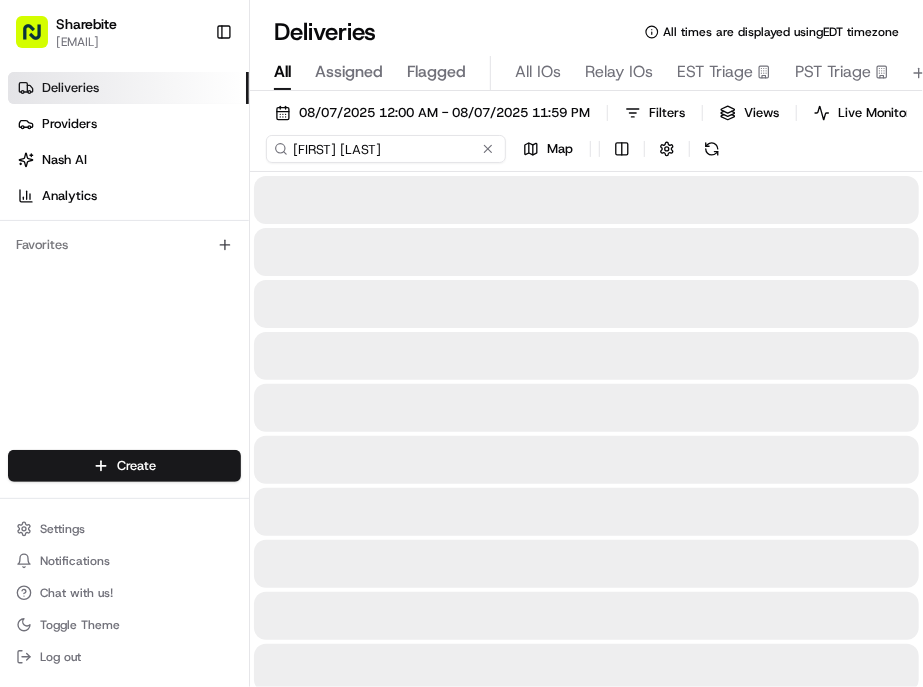 type on "[FIRST] [LAST]" 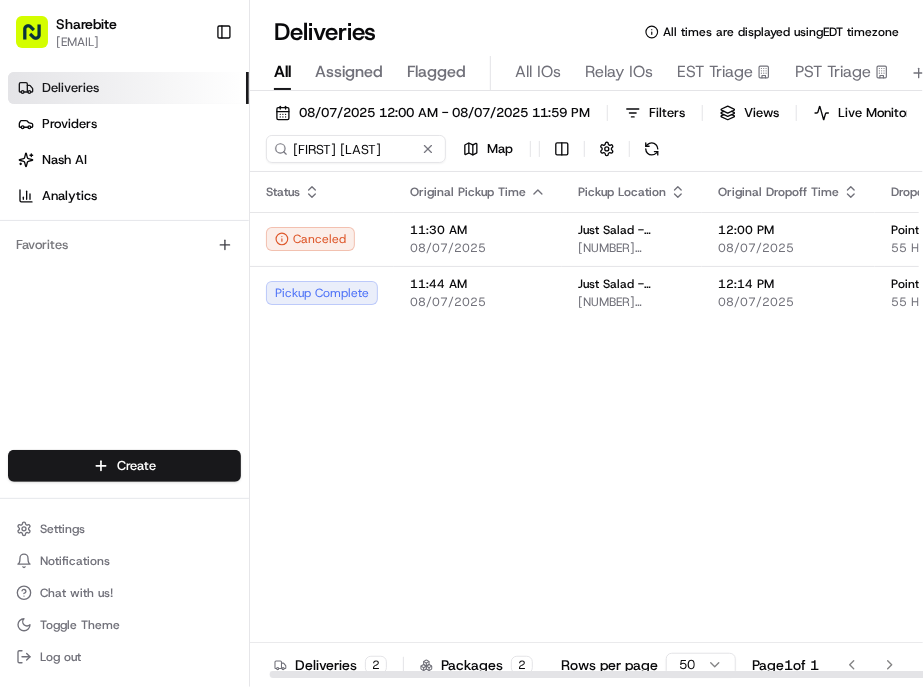 scroll, scrollTop: 0, scrollLeft: 141, axis: horizontal 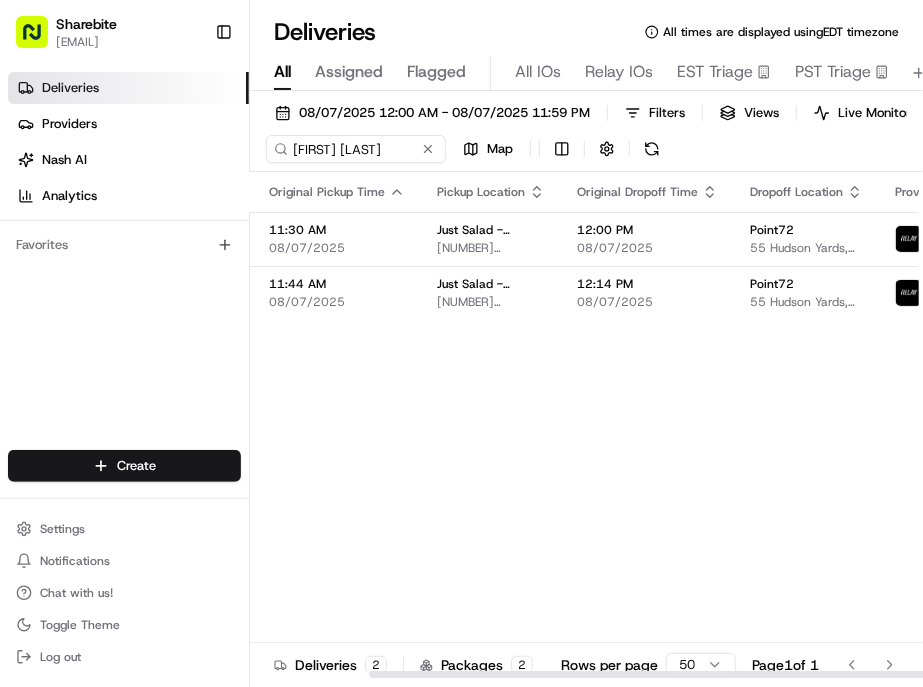 drag, startPoint x: 460, startPoint y: 643, endPoint x: 856, endPoint y: 580, distance: 400.98004 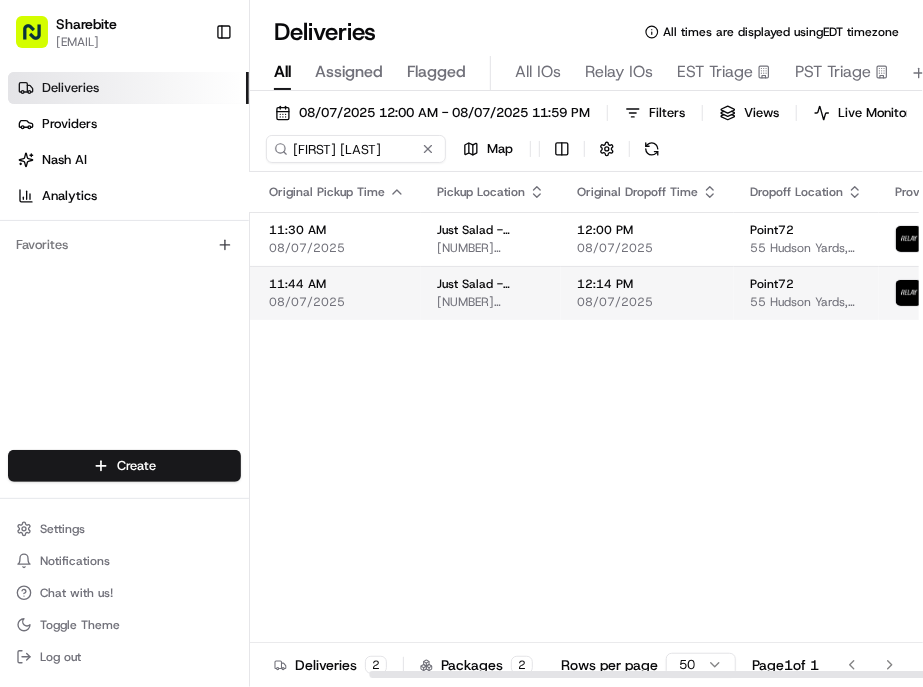 click at bounding box center [1122, 293] 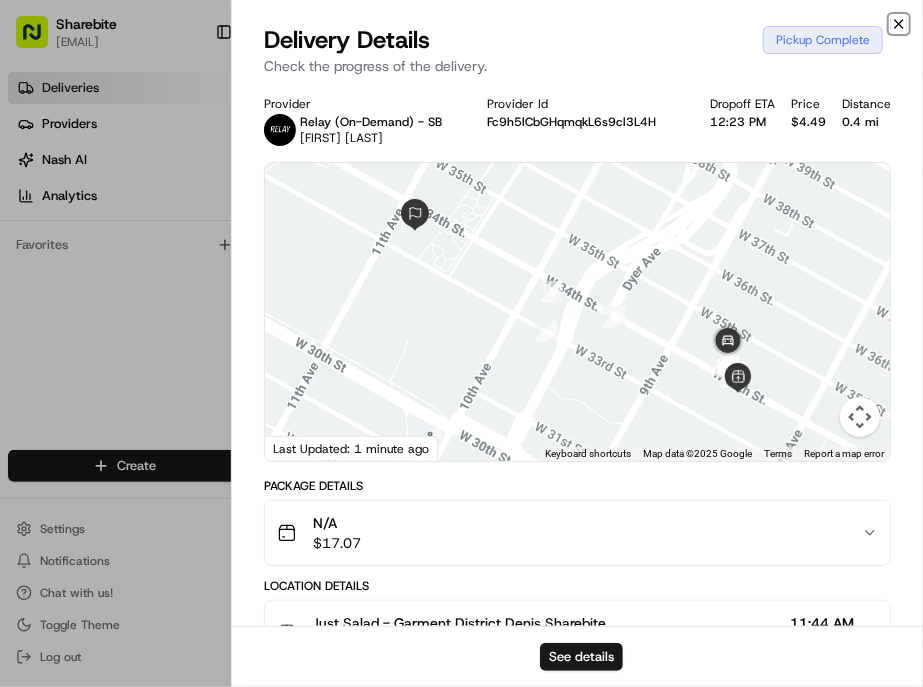 click 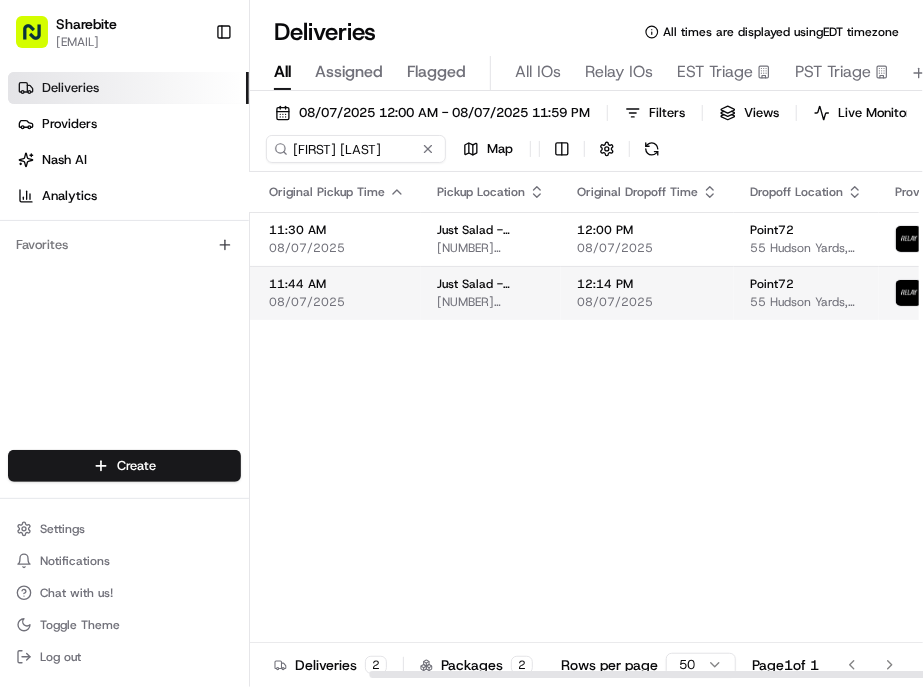 click at bounding box center [1131, 293] 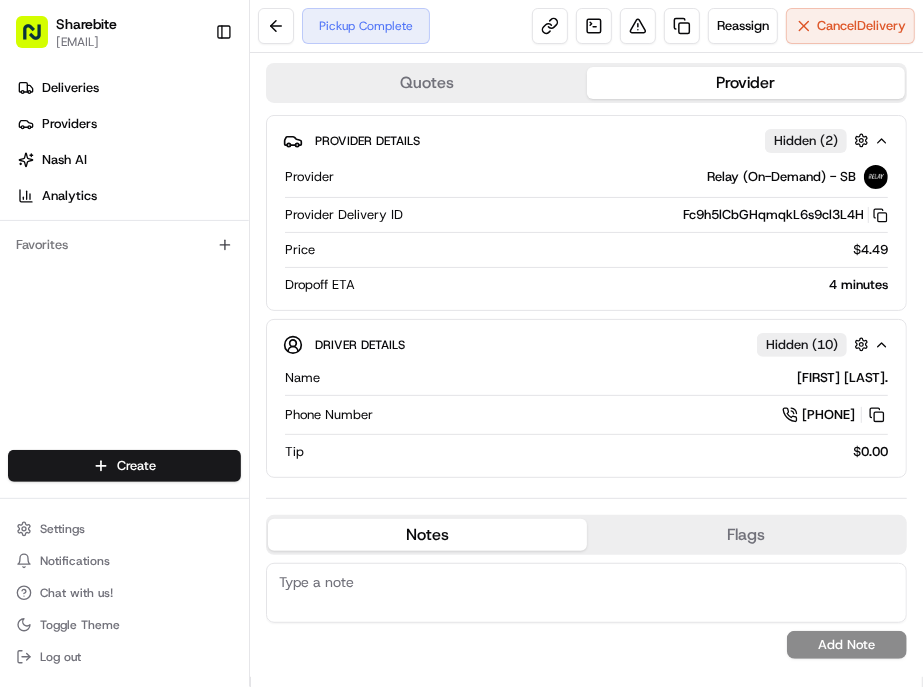 scroll, scrollTop: 0, scrollLeft: 0, axis: both 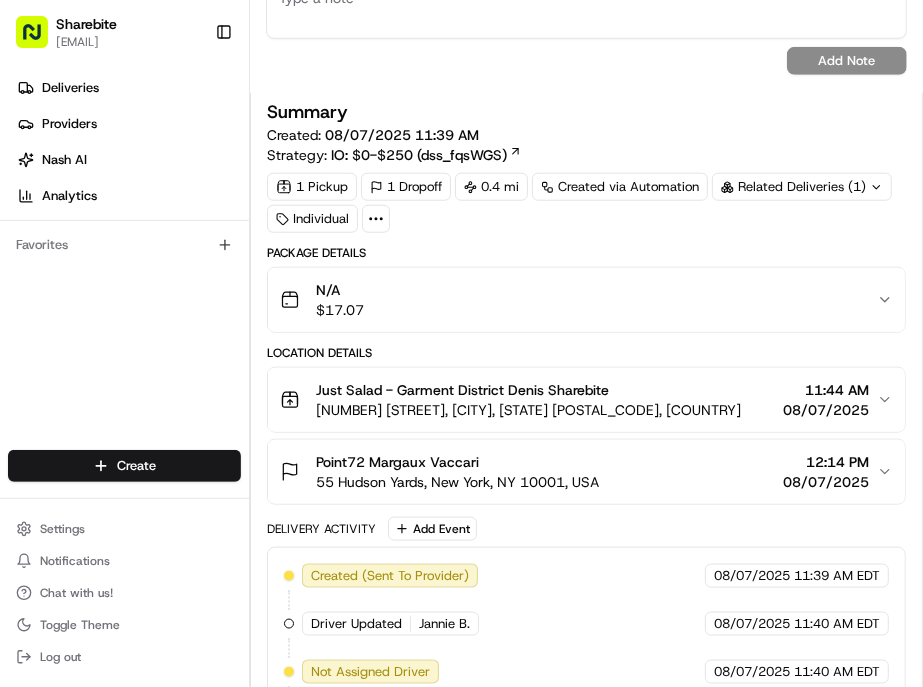 click on "Just Salad - Garment District Denis Sharebite 330 W 34th St., New York, NY 10001, USA 11:44 AM 08/07/2025" at bounding box center [578, 400] 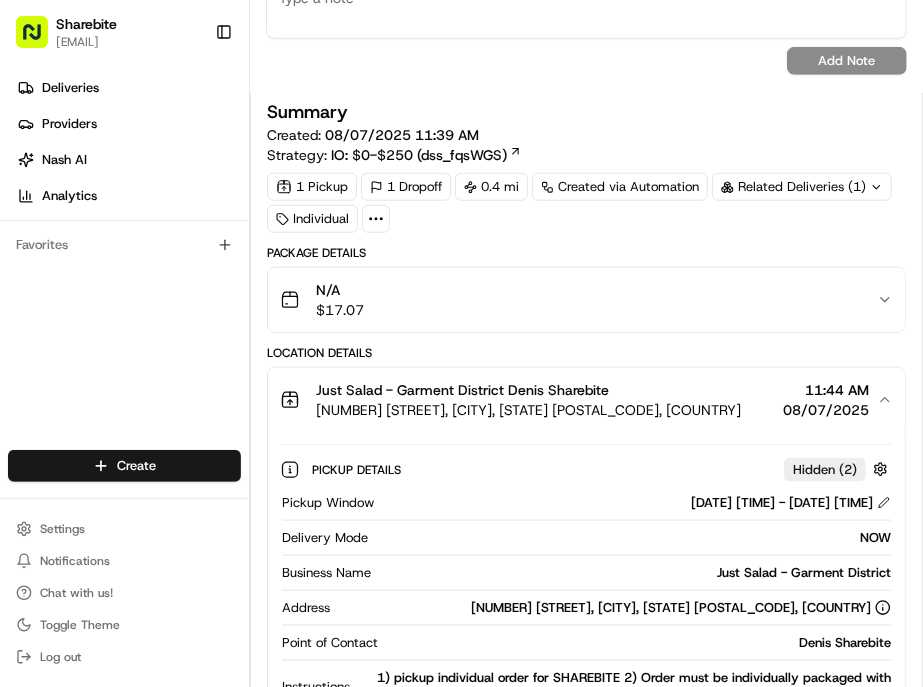 click on "Just Salad - Garment District Denis Sharebite 330 W 34th St., New York, NY 10001, USA 11:44 AM 08/07/2025" at bounding box center [578, 400] 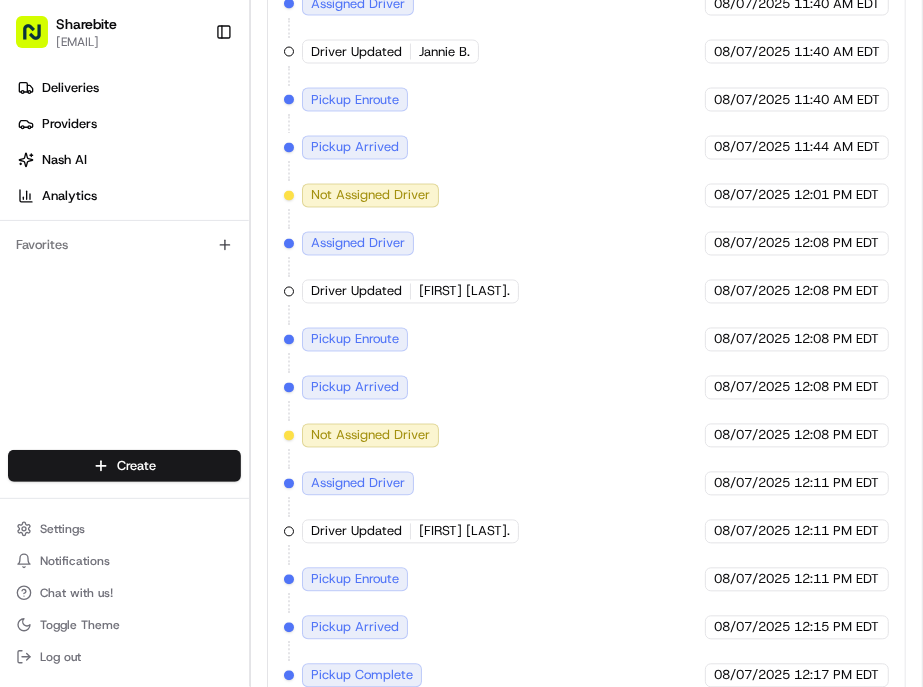 scroll, scrollTop: 1213, scrollLeft: 0, axis: vertical 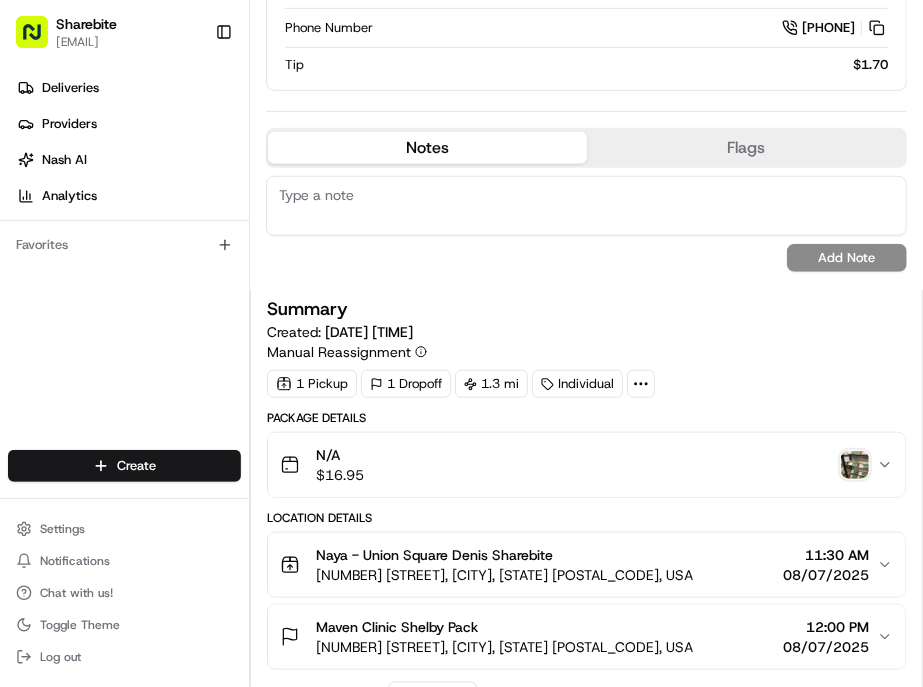 click at bounding box center [855, 465] 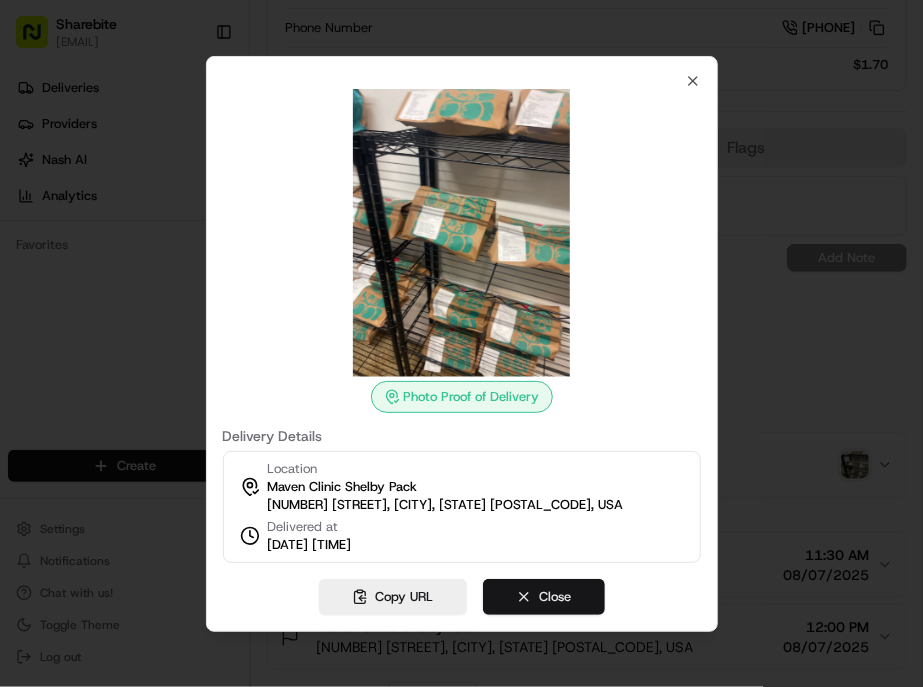 click on "Close" at bounding box center [544, 597] 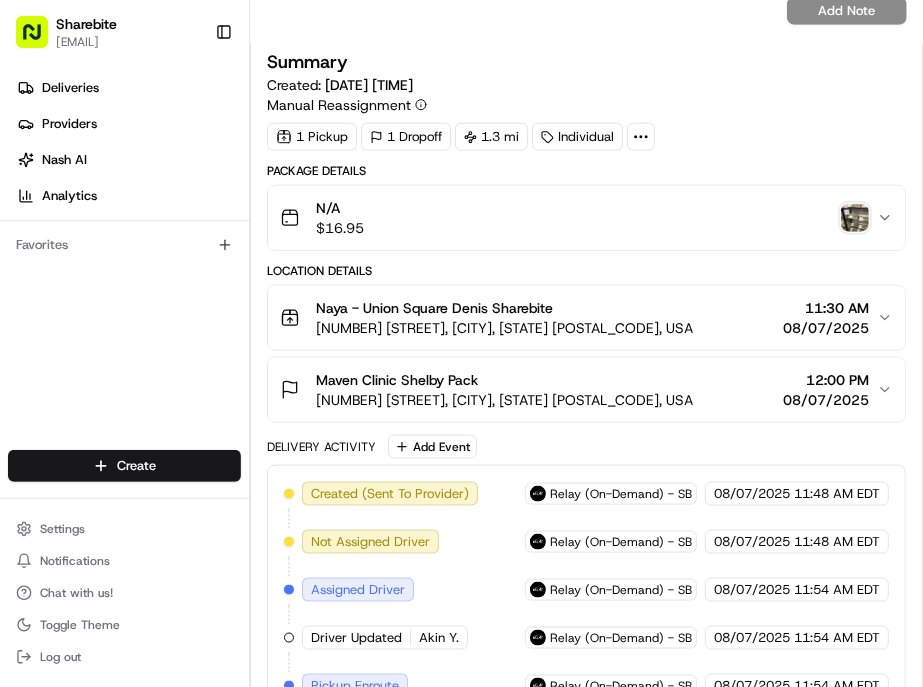 scroll, scrollTop: 666, scrollLeft: 0, axis: vertical 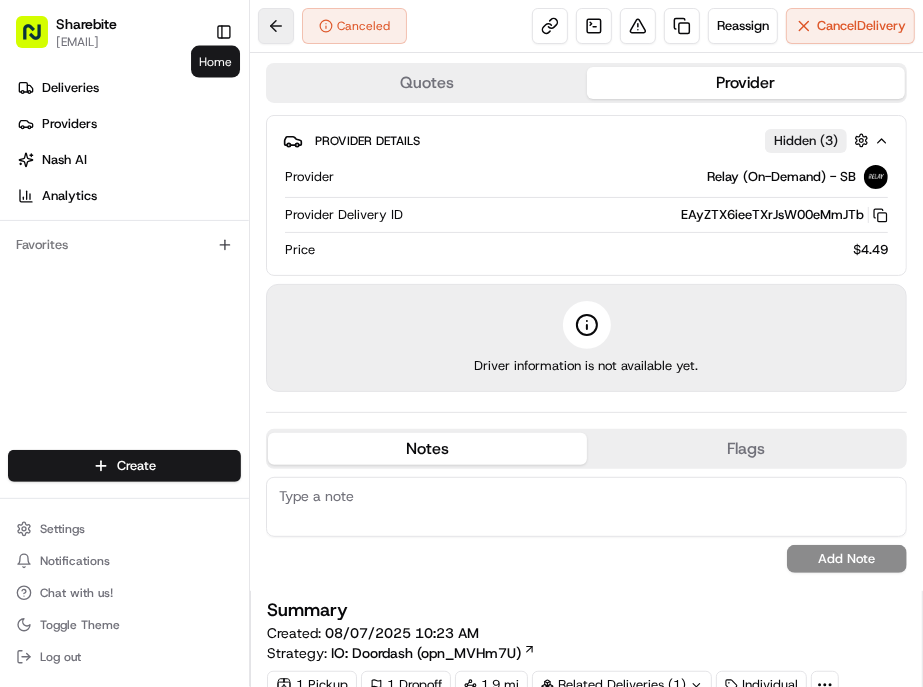 click at bounding box center [276, 26] 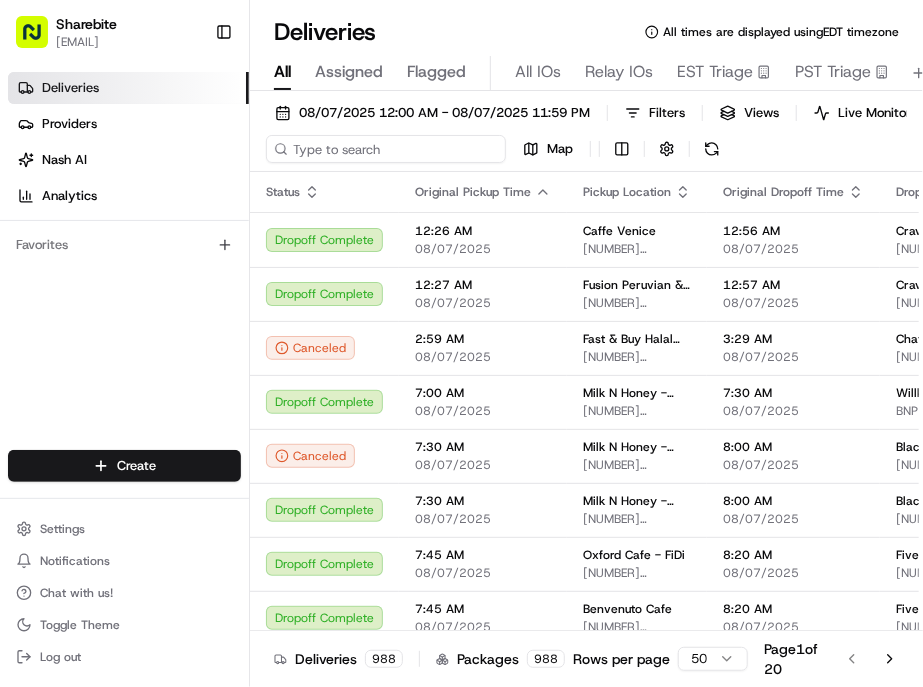 click at bounding box center [386, 149] 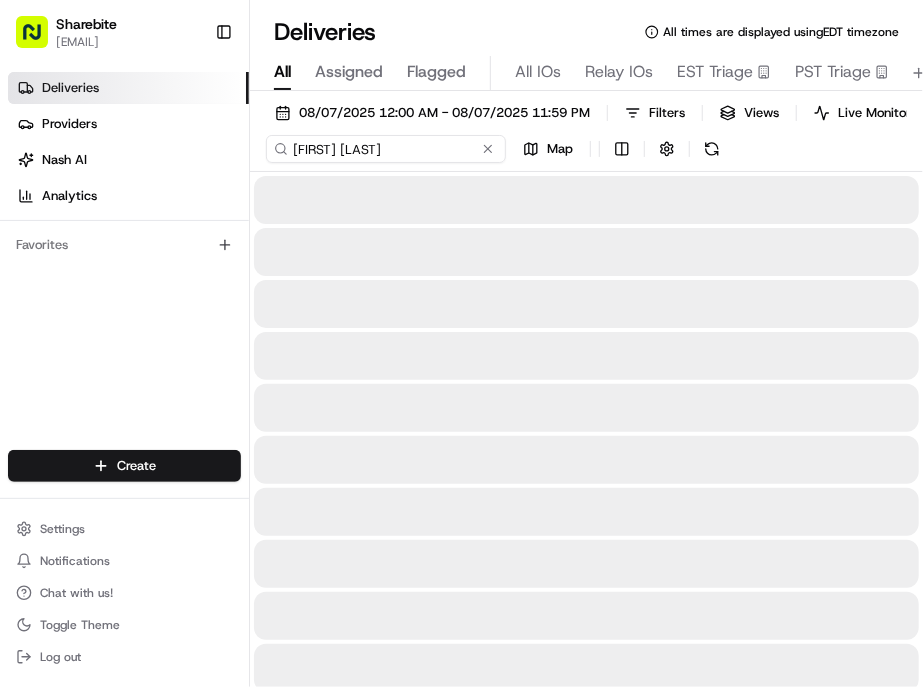 type on "Keyonna Crum" 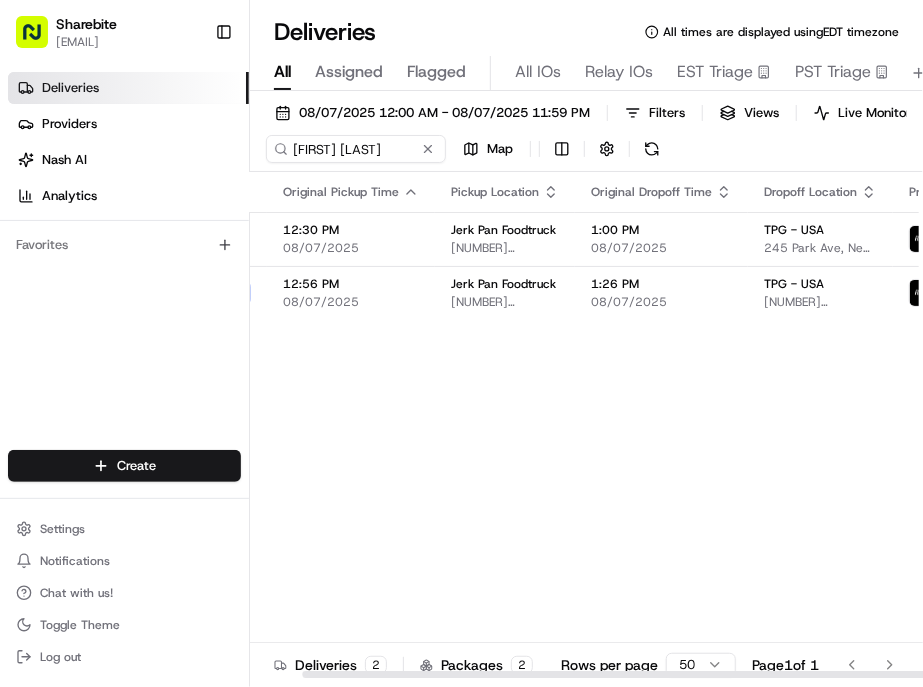 scroll, scrollTop: 0, scrollLeft: 141, axis: horizontal 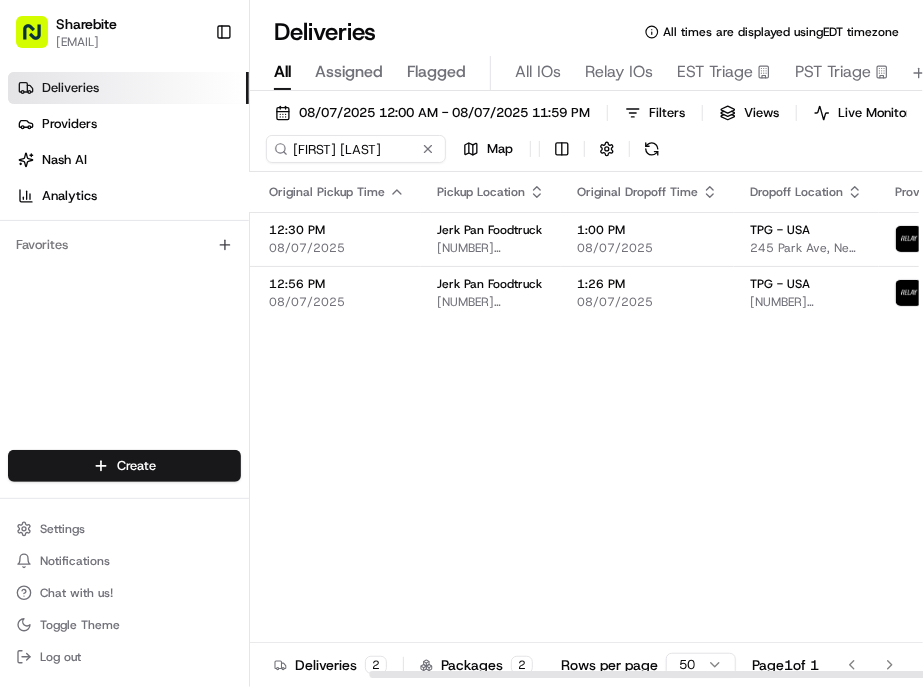 drag, startPoint x: 417, startPoint y: 643, endPoint x: 797, endPoint y: 571, distance: 386.7609 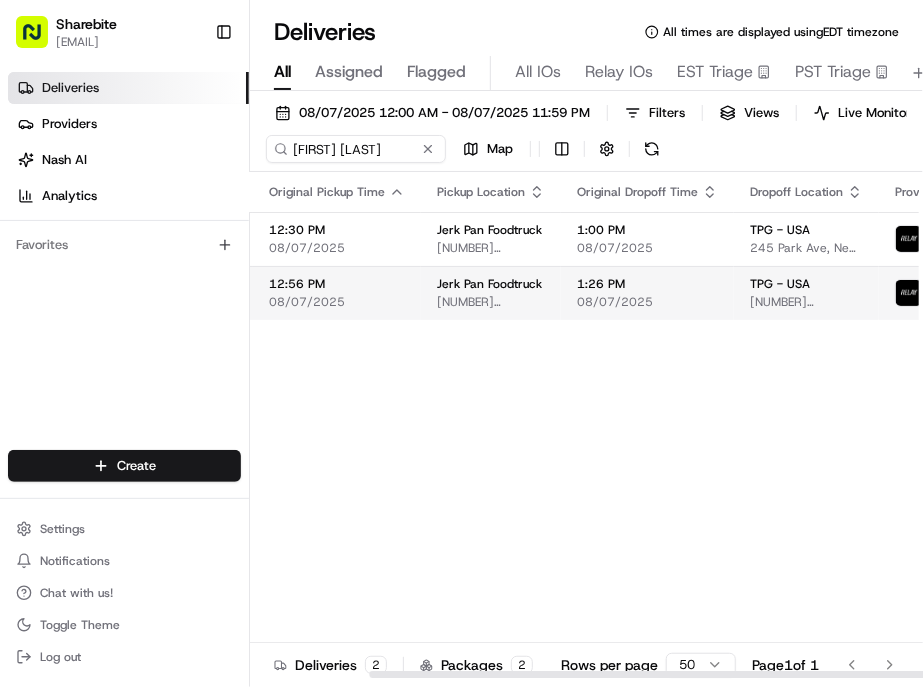 click at bounding box center (1131, 293) 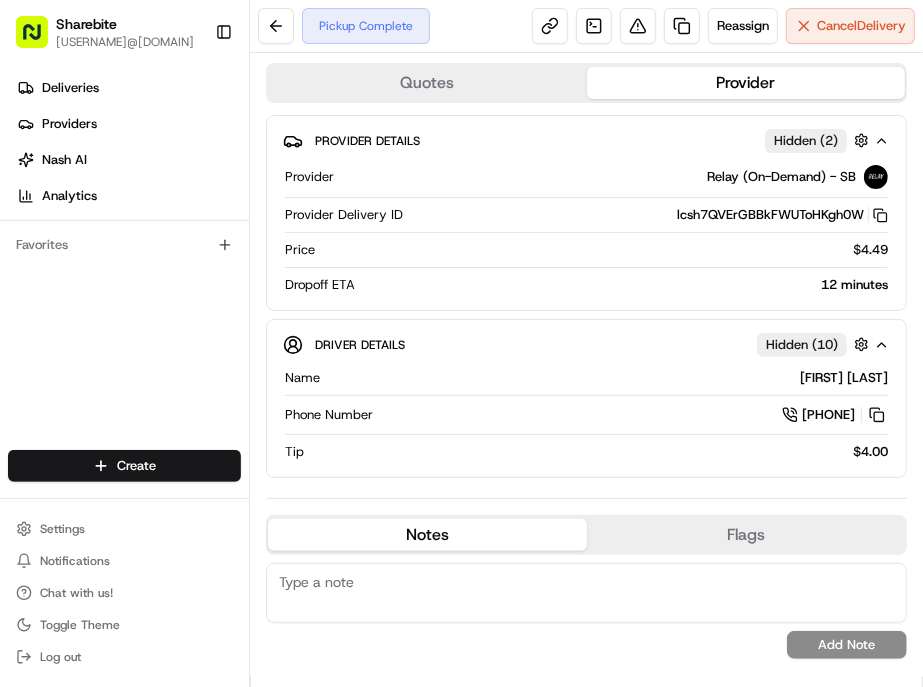 scroll, scrollTop: 0, scrollLeft: 0, axis: both 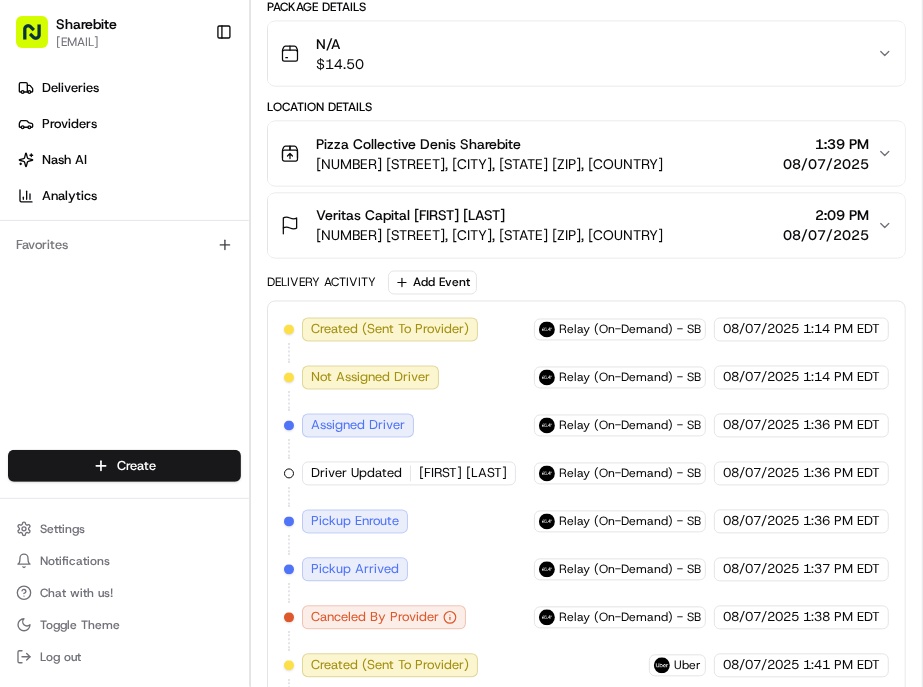 drag, startPoint x: 166, startPoint y: 684, endPoint x: 306, endPoint y: 588, distance: 169.75276 